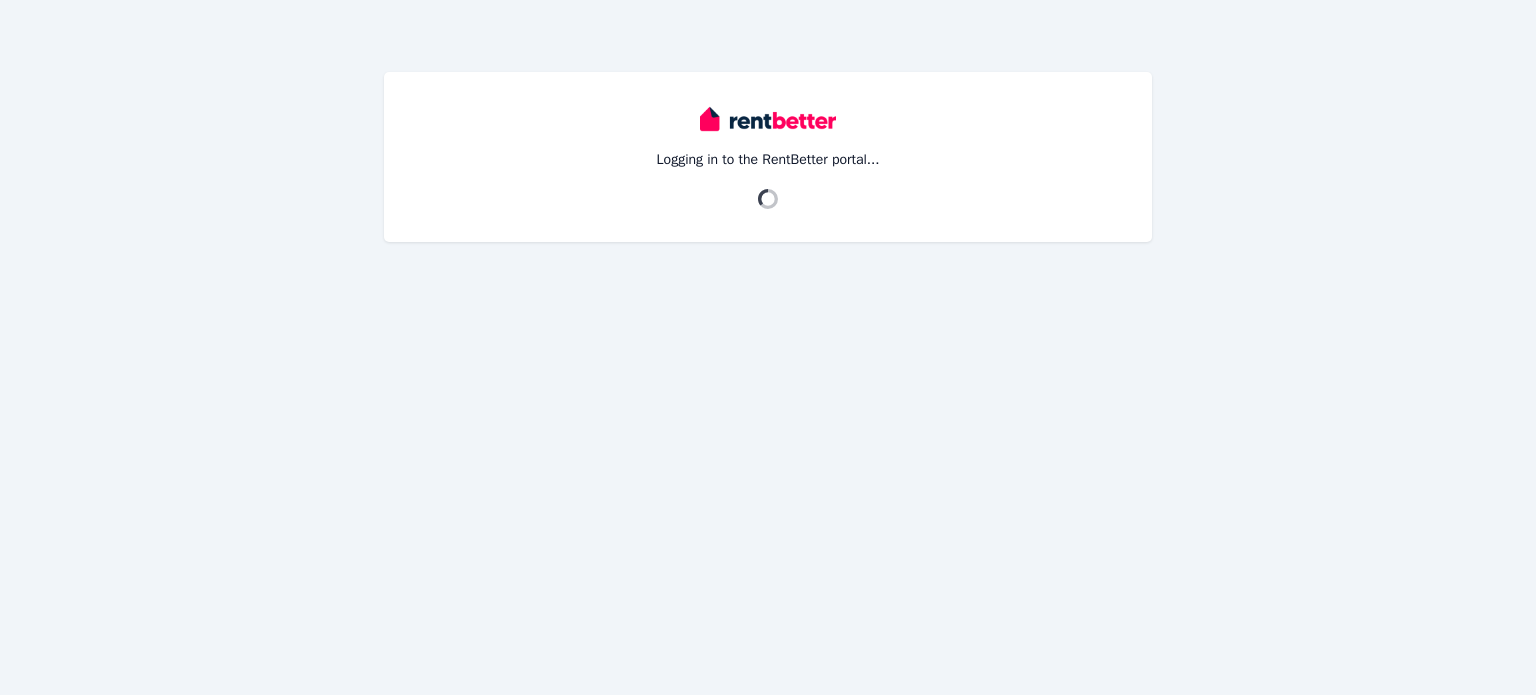 scroll, scrollTop: 0, scrollLeft: 0, axis: both 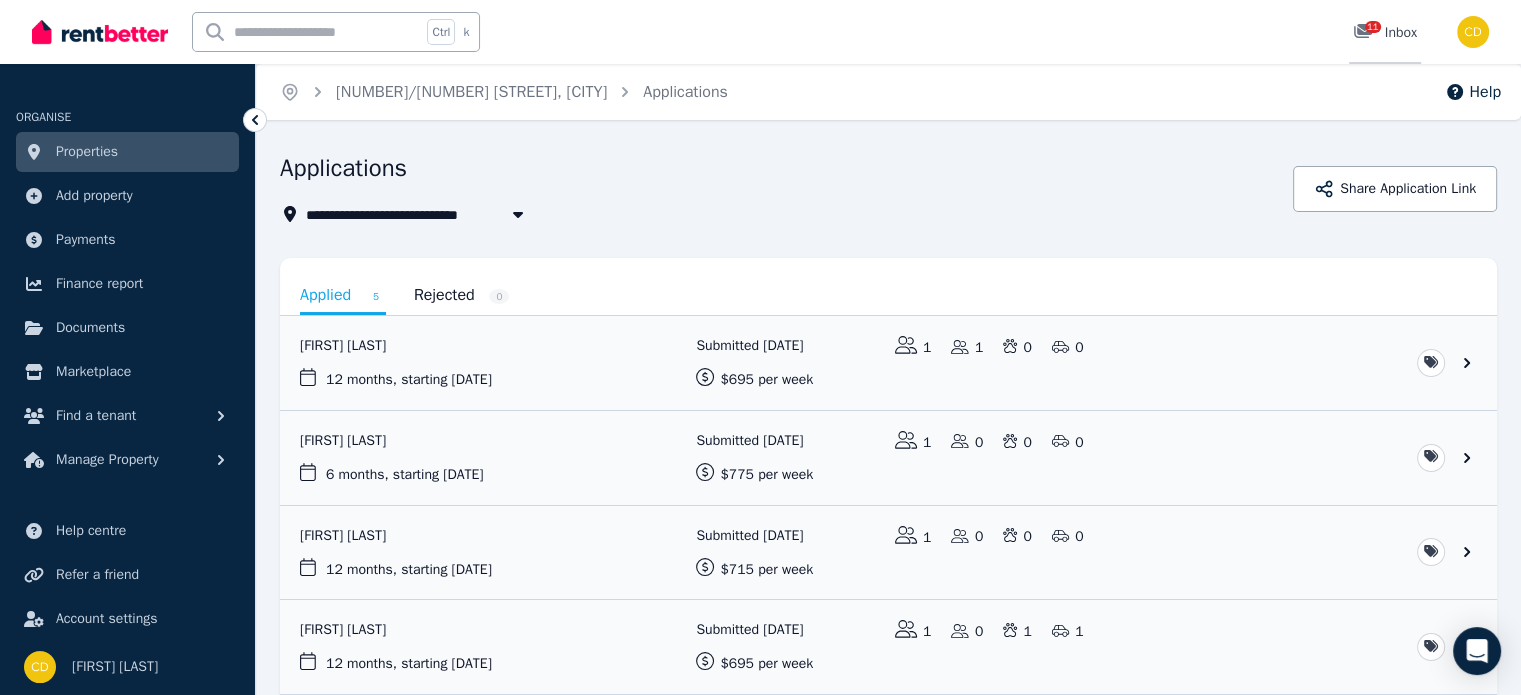 click 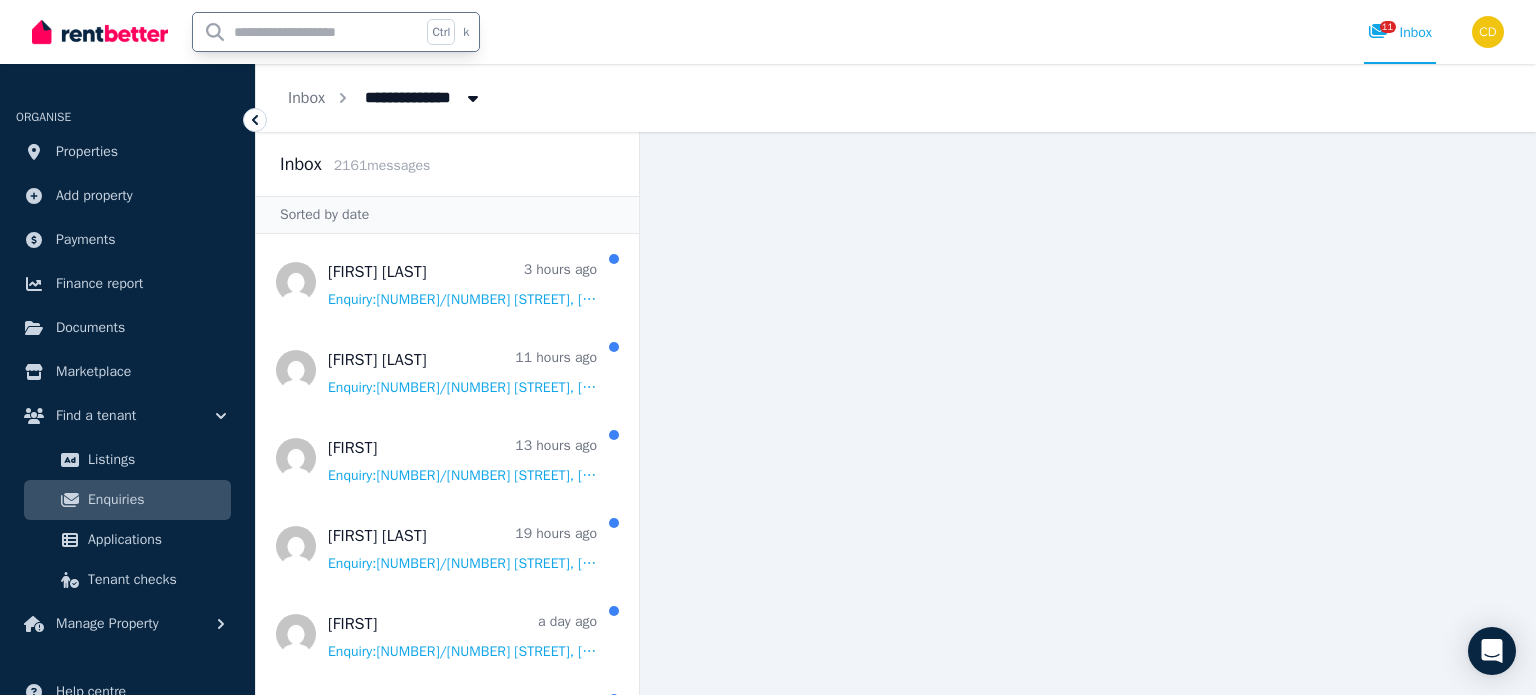 click at bounding box center [307, 32] 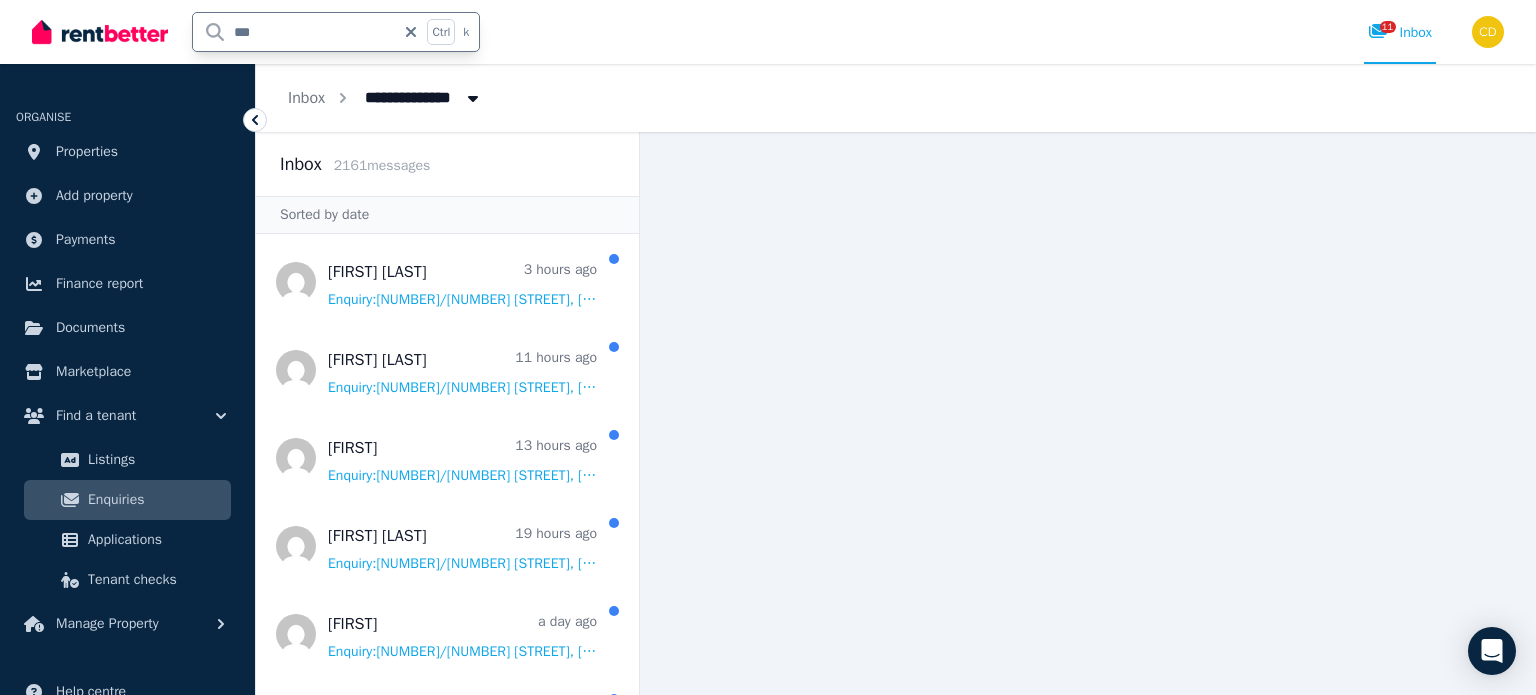 type on "****" 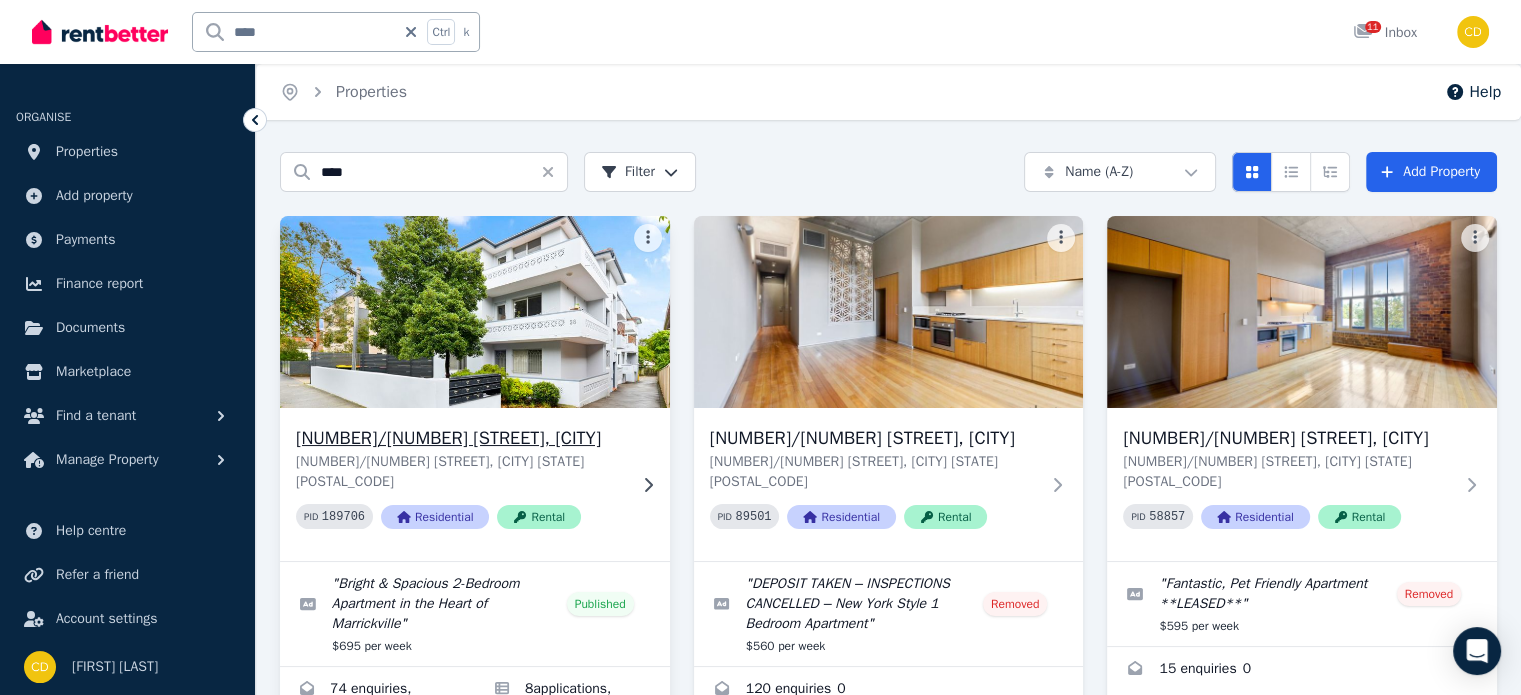 click on "[NUMBER]/[NUMBER] [STREET], [CITY]" at bounding box center (461, 438) 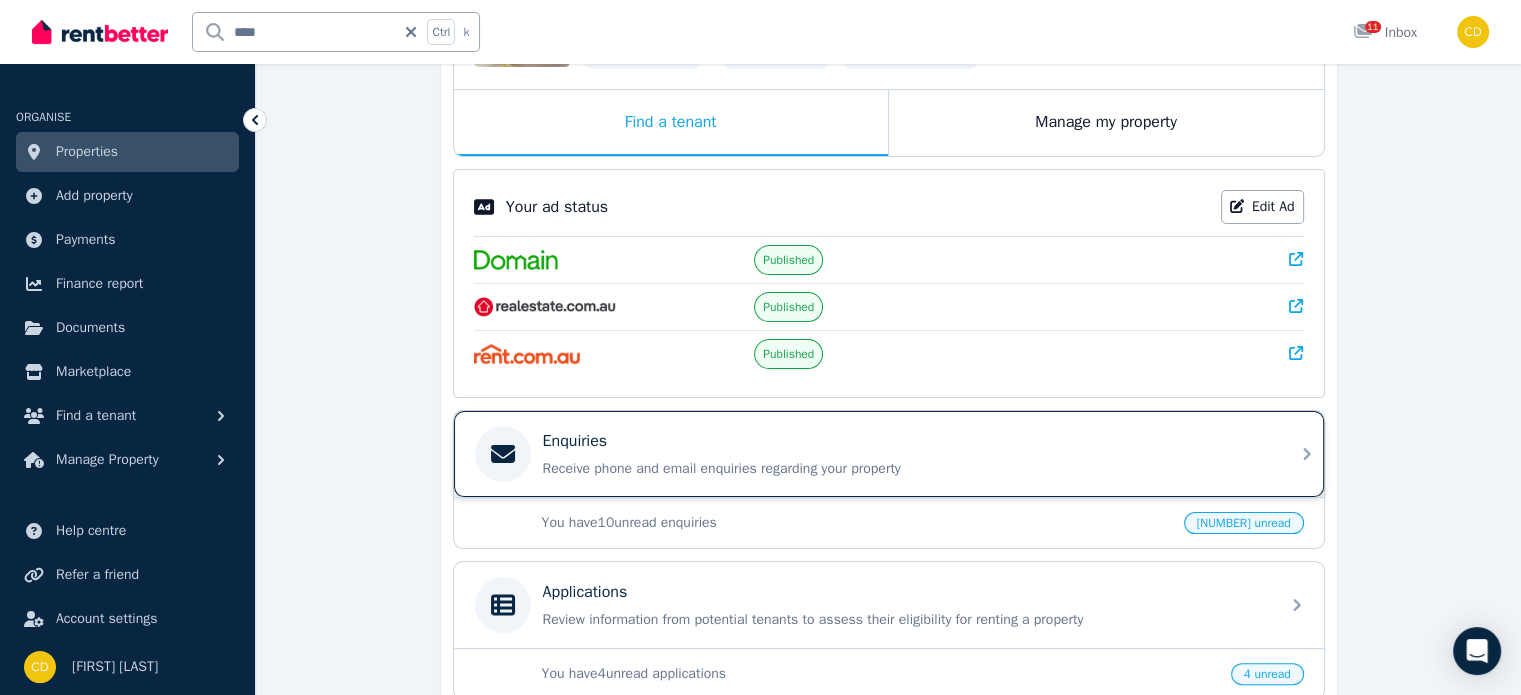 scroll, scrollTop: 404, scrollLeft: 0, axis: vertical 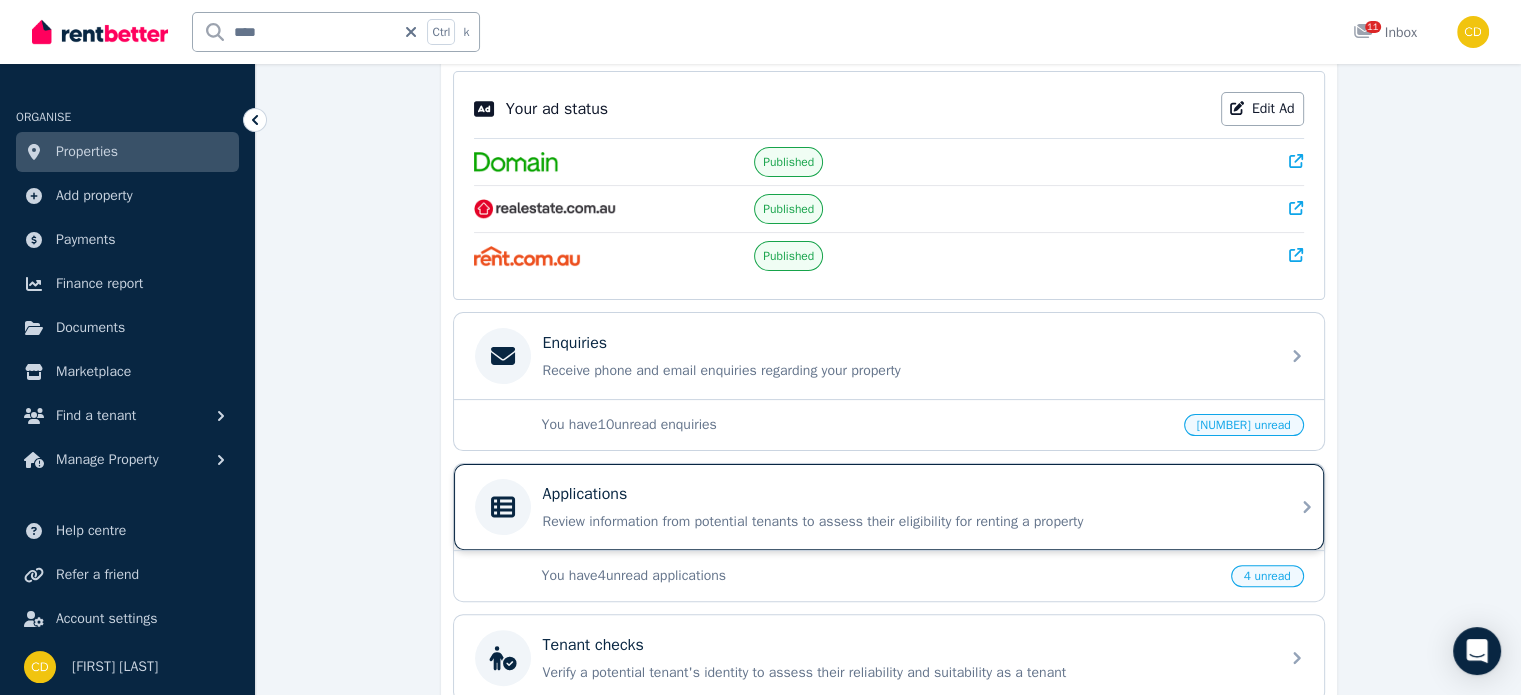 click on "Review information from potential tenants to assess their eligibility for renting a property" at bounding box center (905, 522) 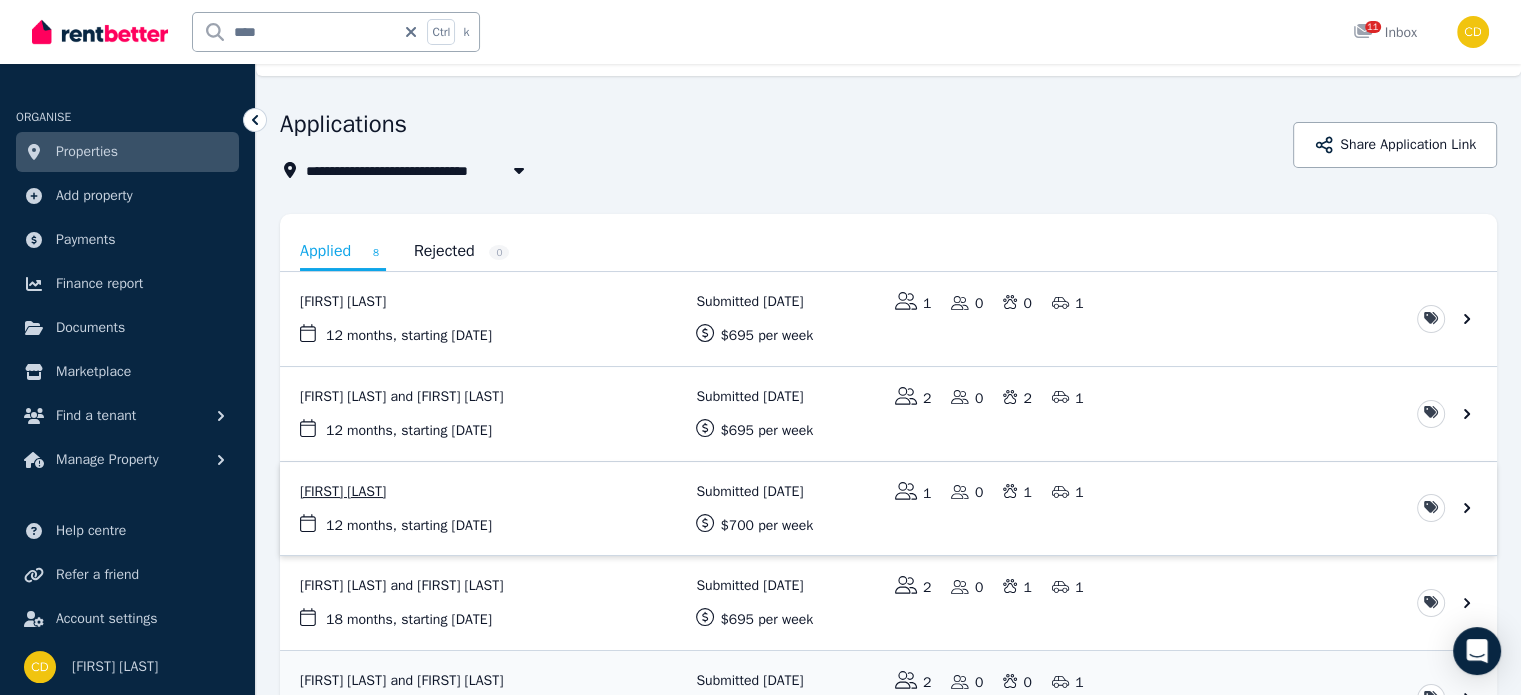 scroll, scrollTop: 100, scrollLeft: 0, axis: vertical 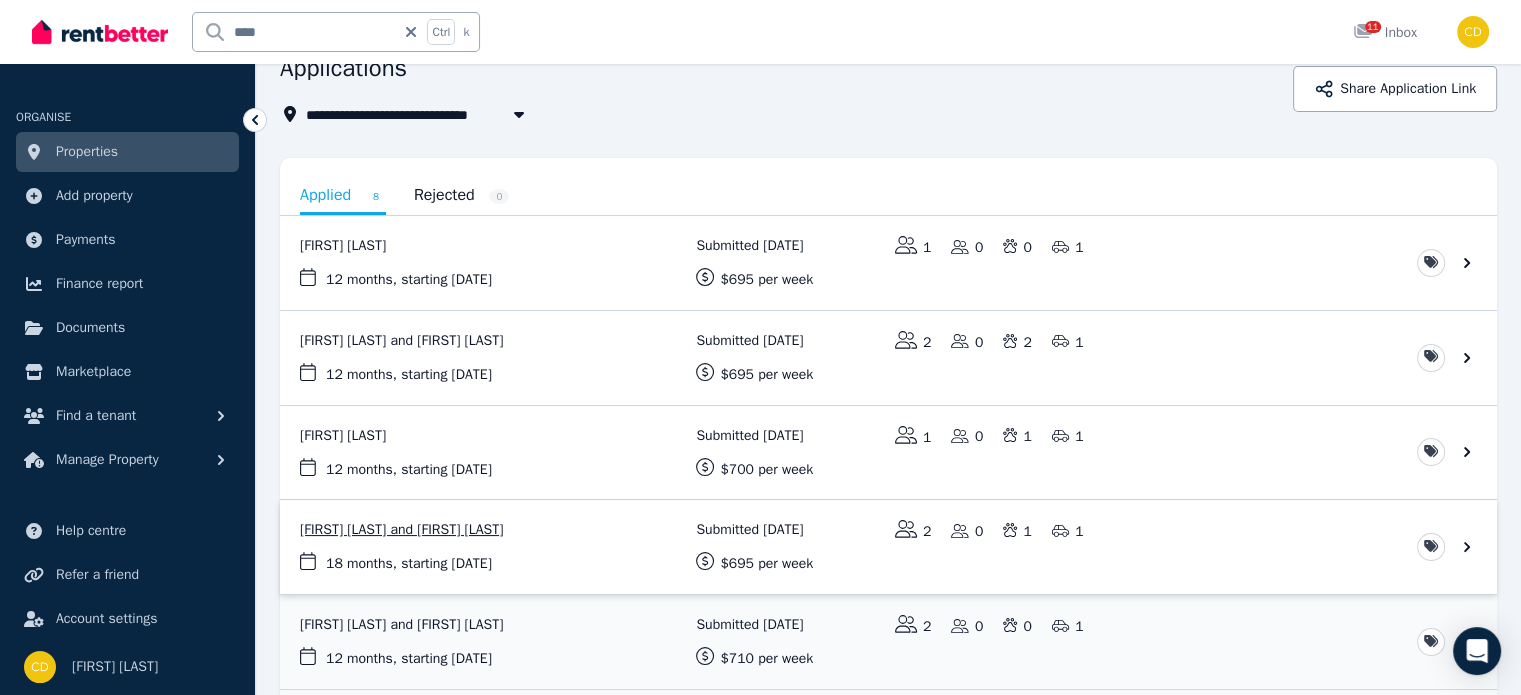 click at bounding box center (888, 547) 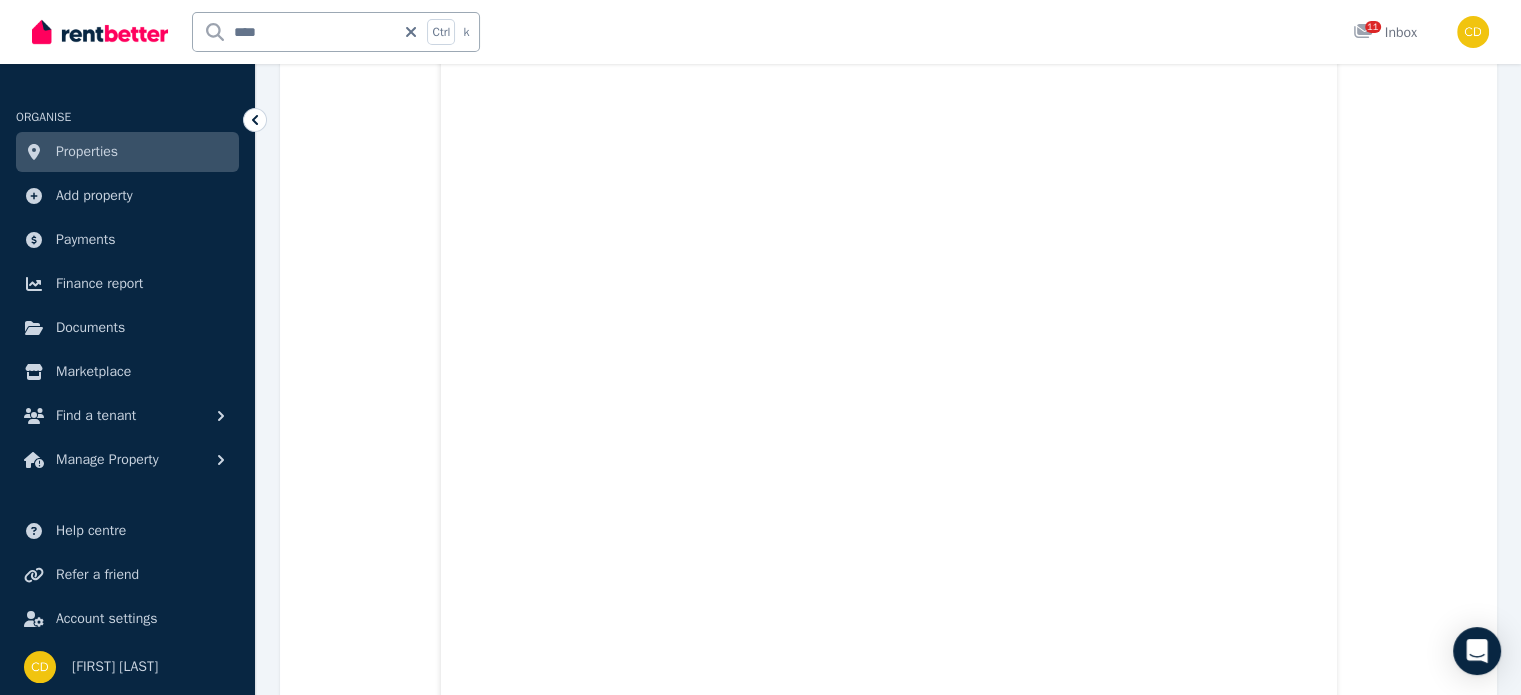 scroll, scrollTop: 9000, scrollLeft: 0, axis: vertical 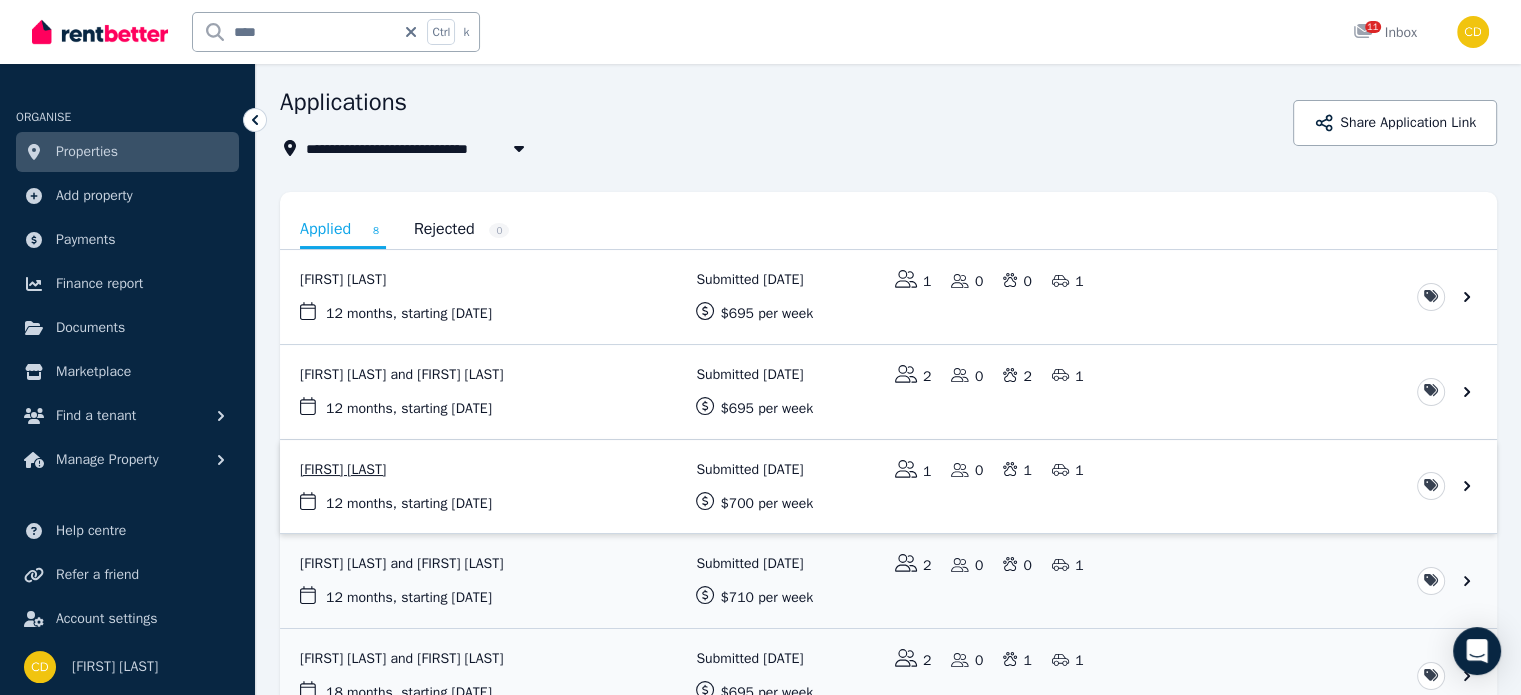 click at bounding box center (888, 487) 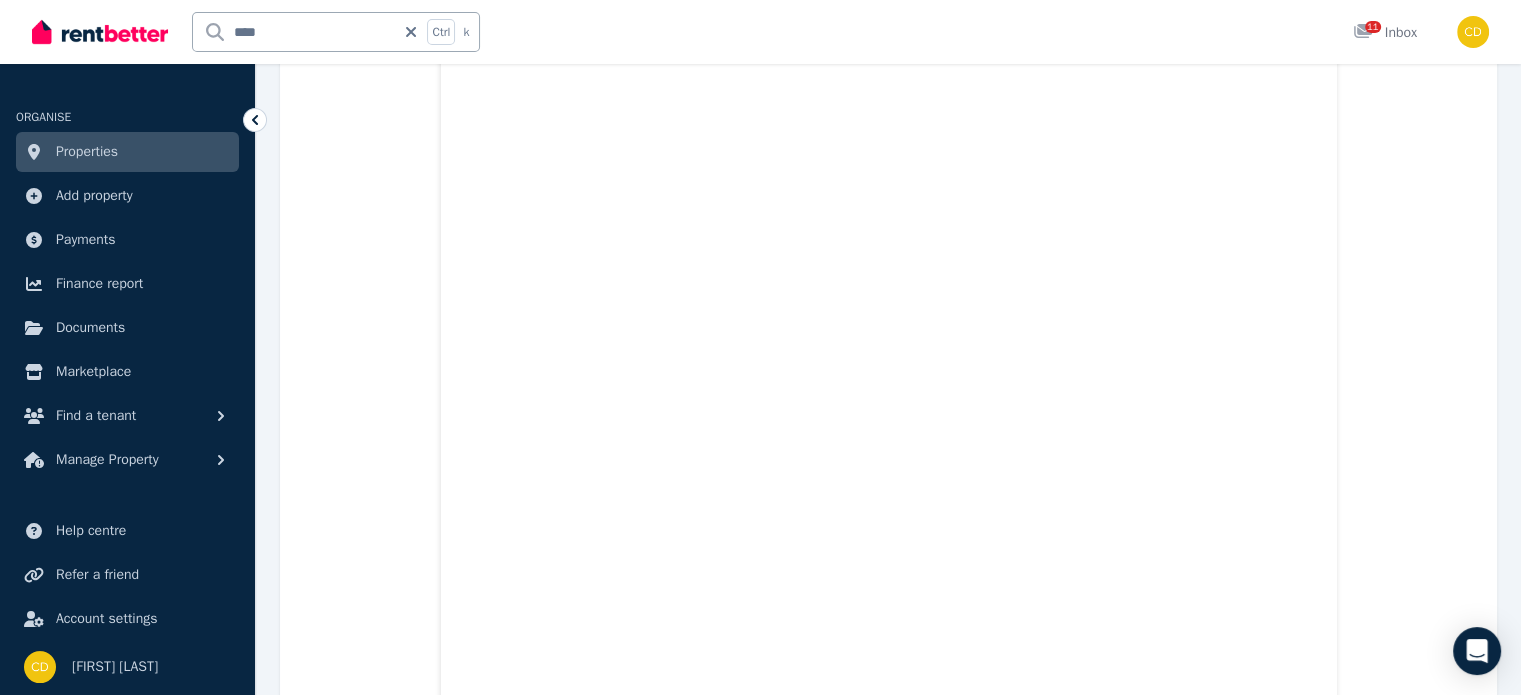scroll, scrollTop: 5671, scrollLeft: 0, axis: vertical 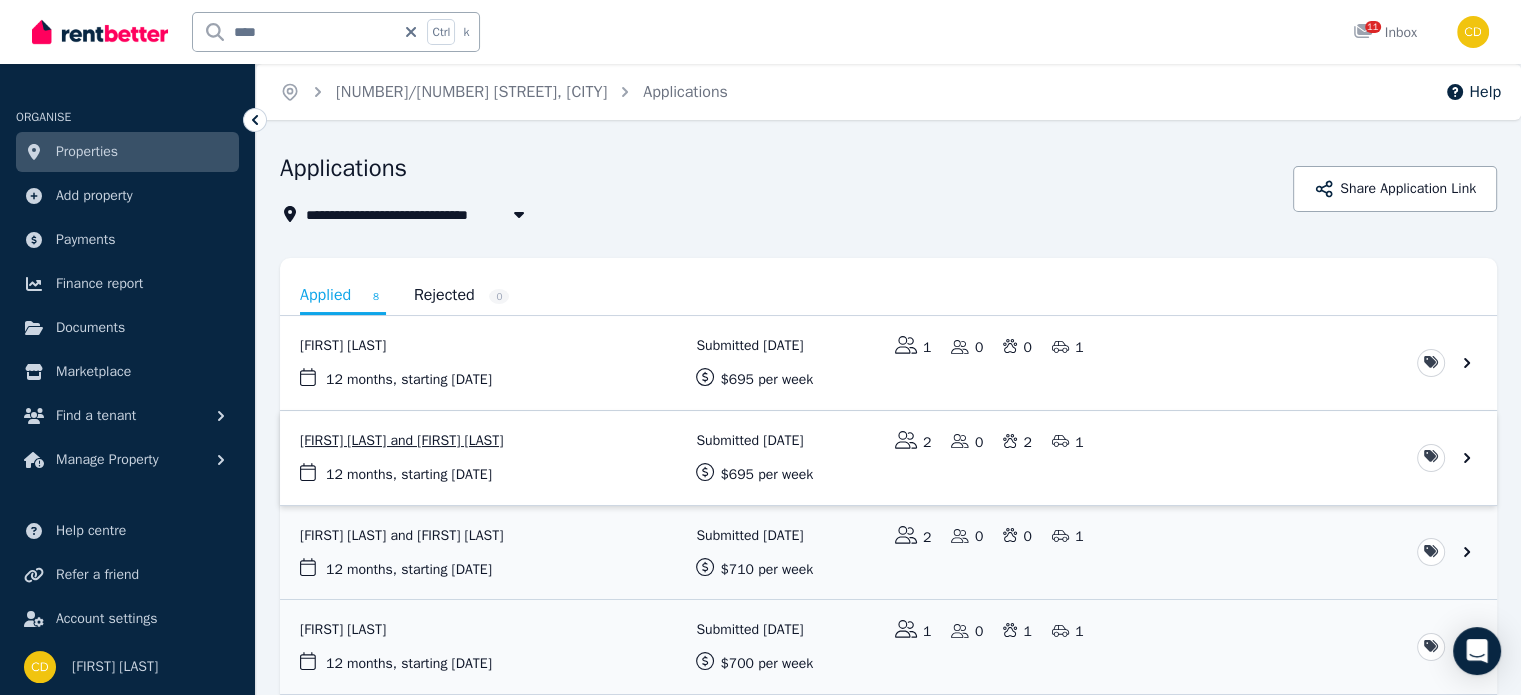 click at bounding box center [888, 458] 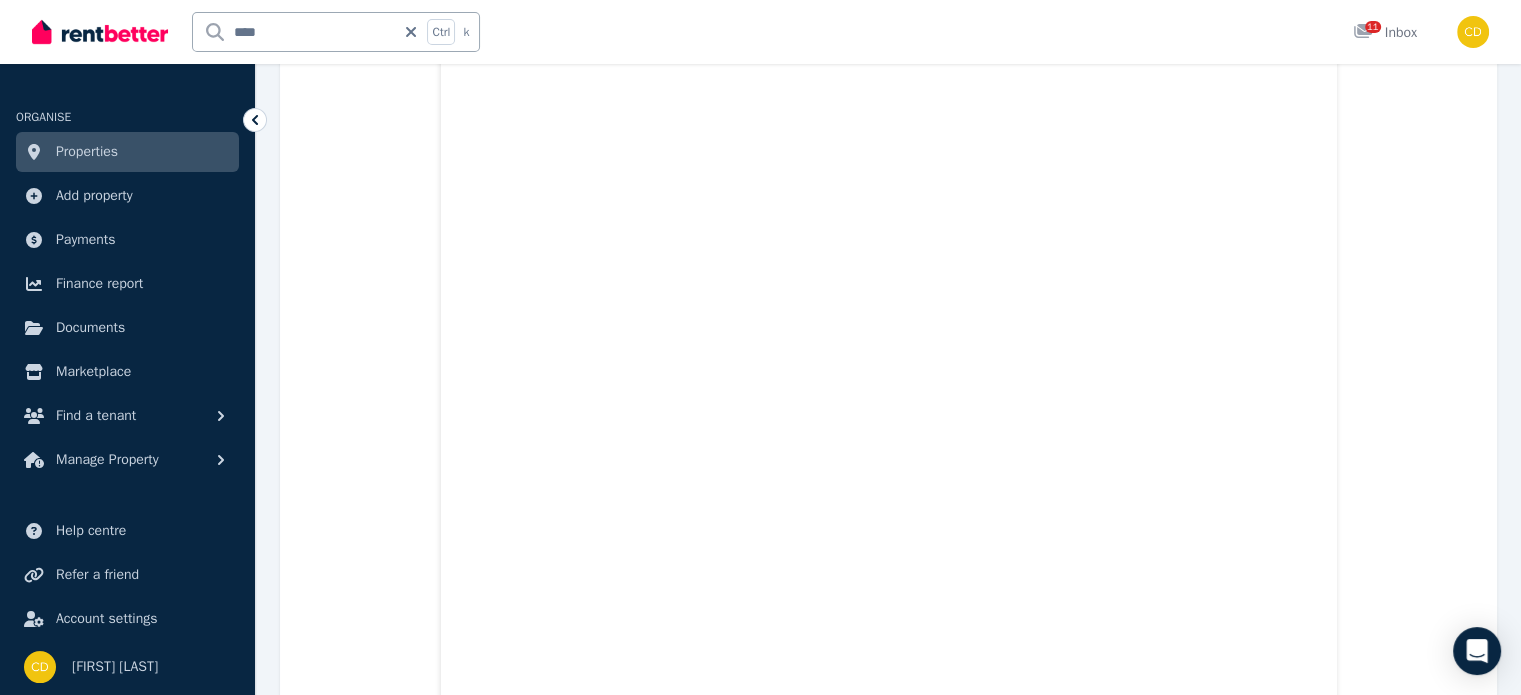 scroll, scrollTop: 1700, scrollLeft: 0, axis: vertical 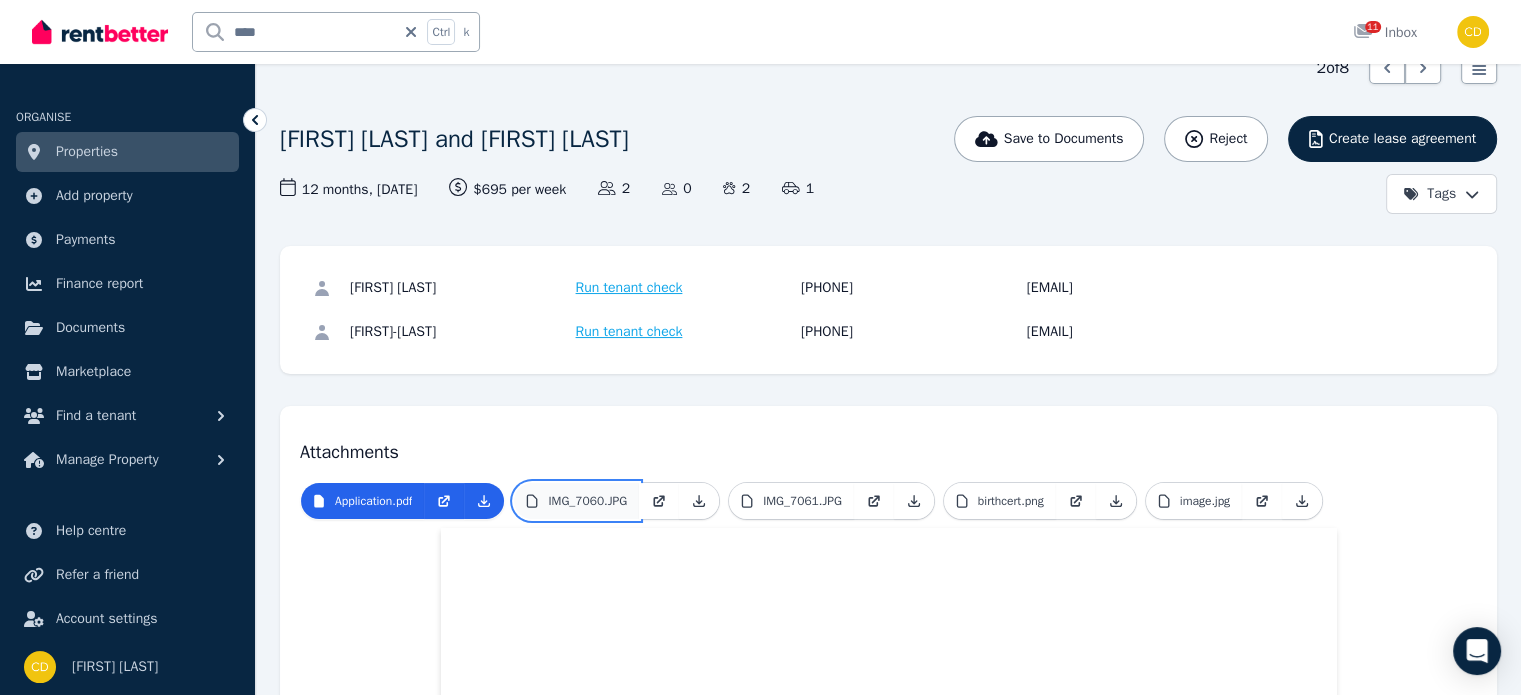 click on "IMG_7060.JPG" at bounding box center (587, 501) 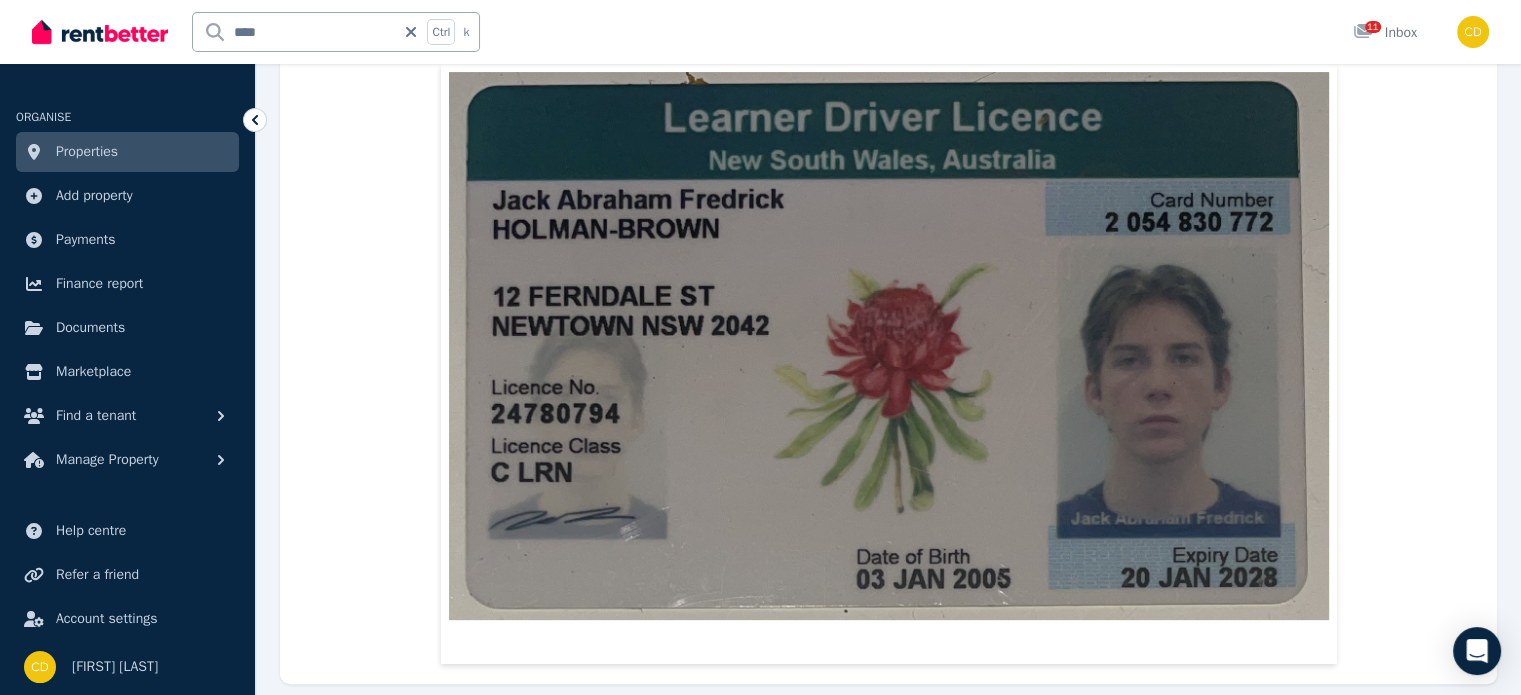 scroll, scrollTop: 600, scrollLeft: 0, axis: vertical 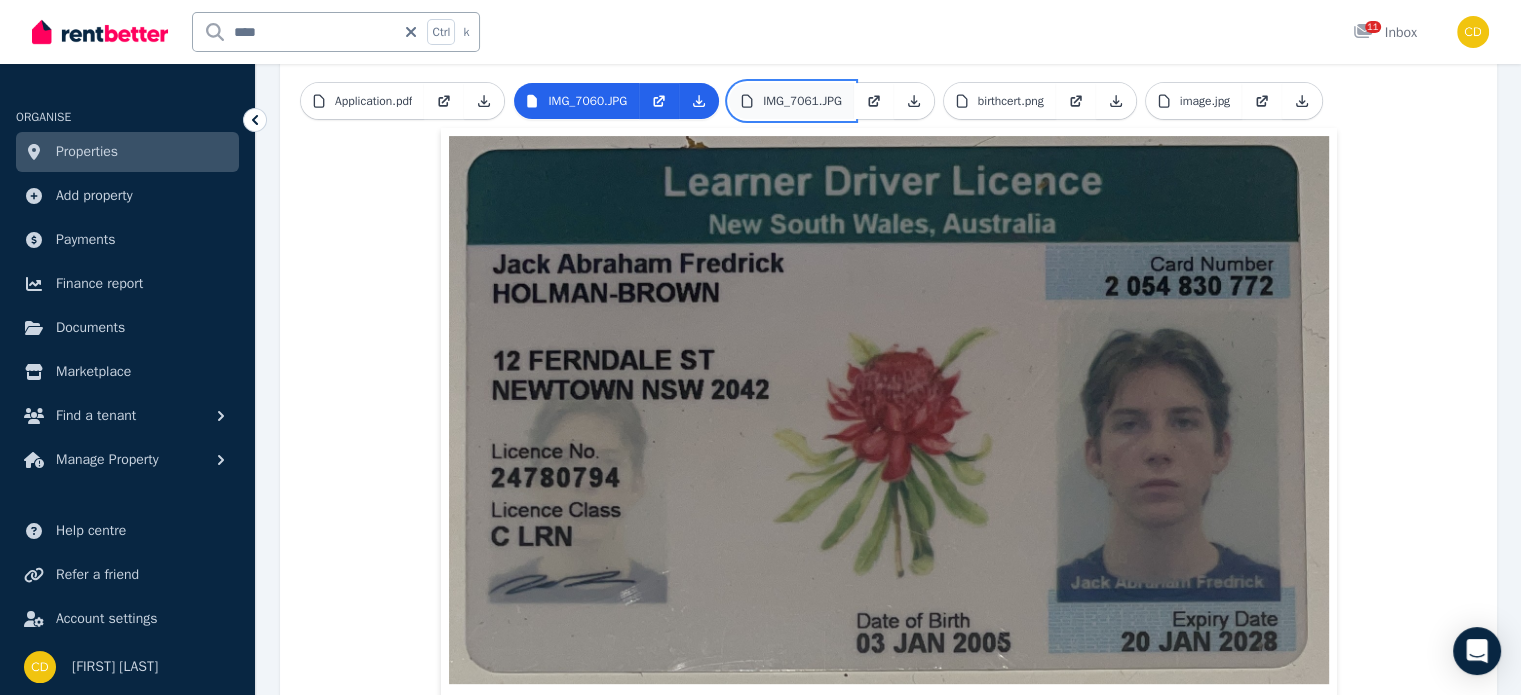 click on "IMG_7061.JPG" at bounding box center (802, 101) 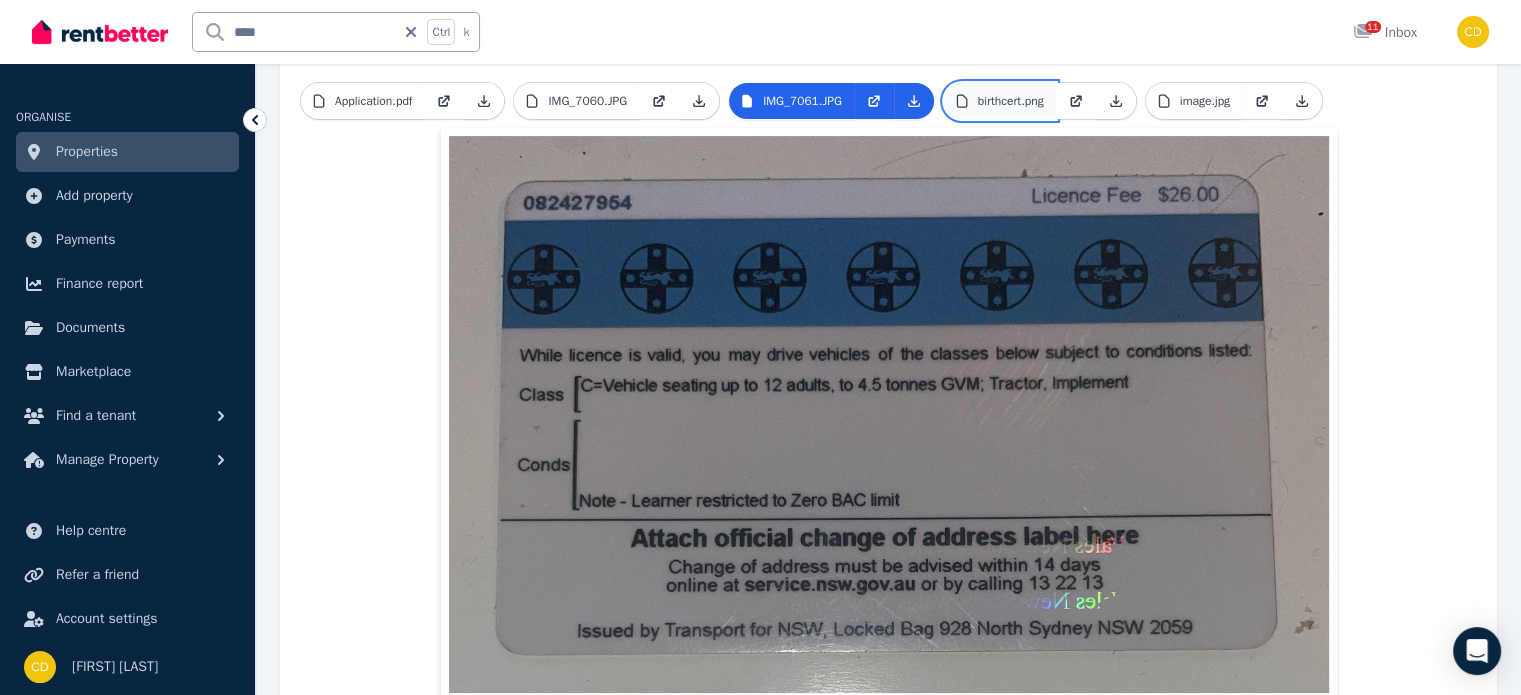 click on "birthcert.png" at bounding box center (1000, 101) 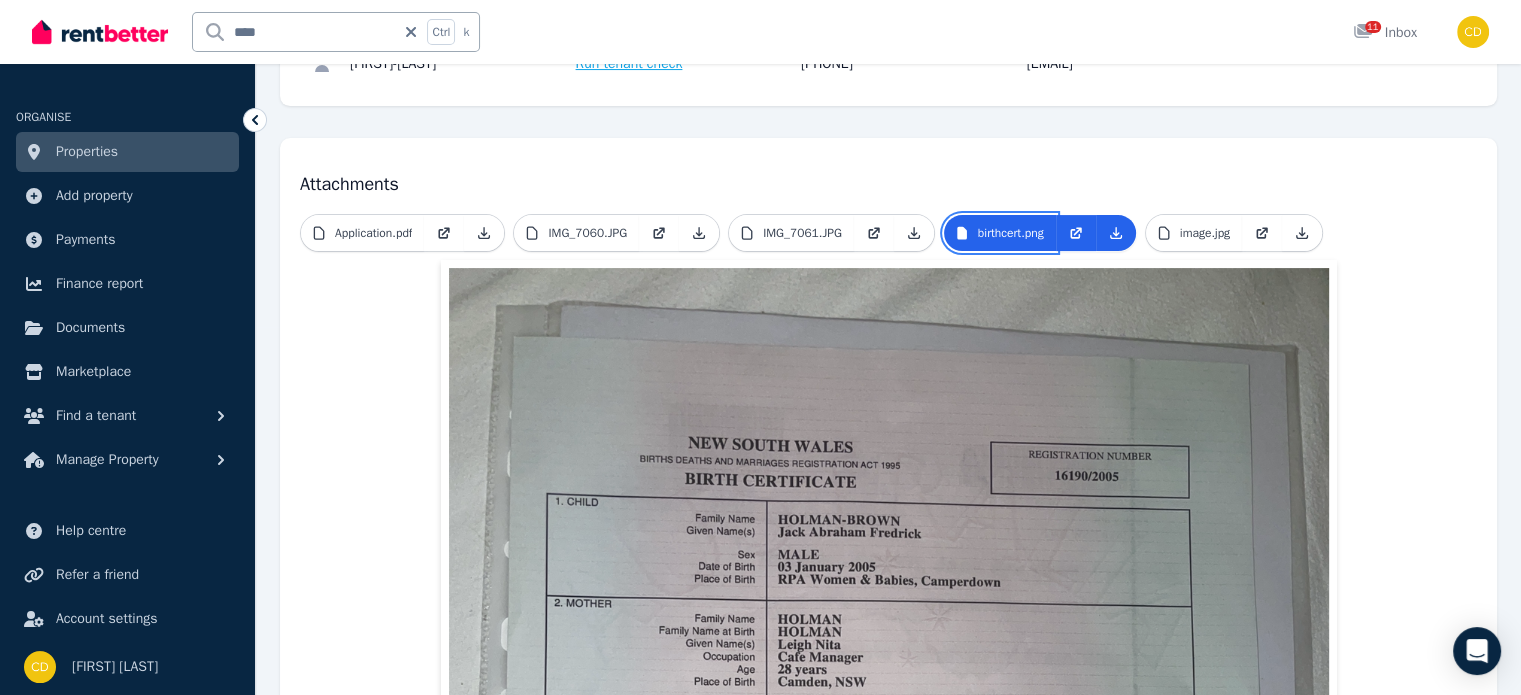 scroll, scrollTop: 137, scrollLeft: 0, axis: vertical 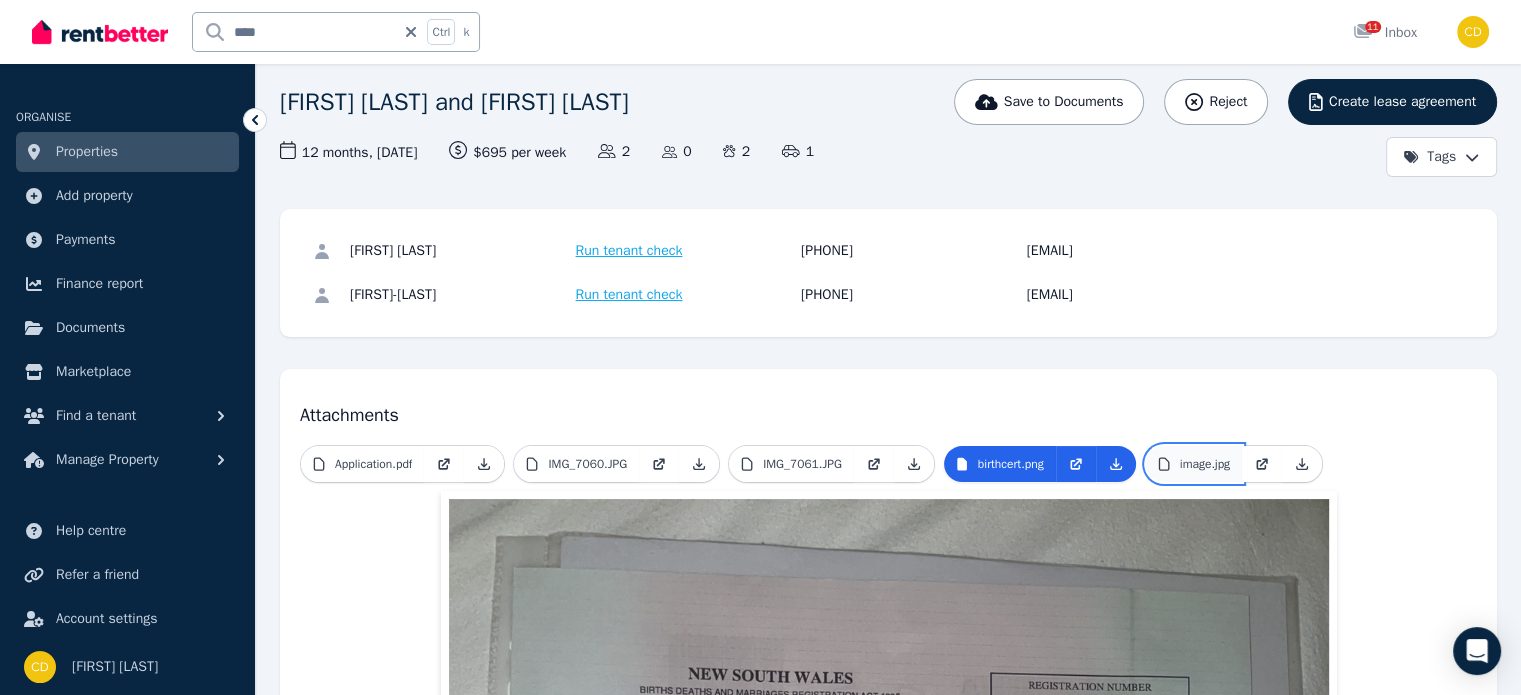 click on "image.jpg" at bounding box center [1205, 464] 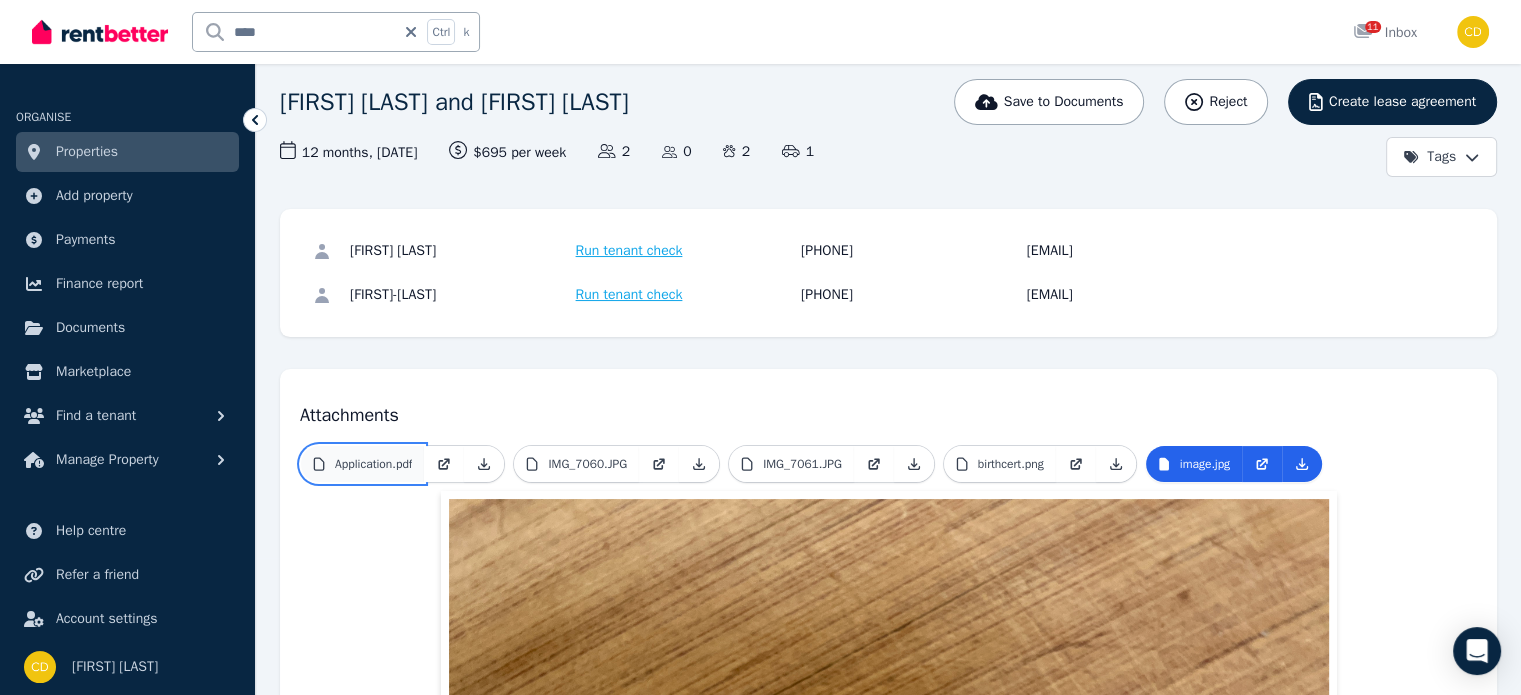 click on "Application.pdf" at bounding box center [362, 464] 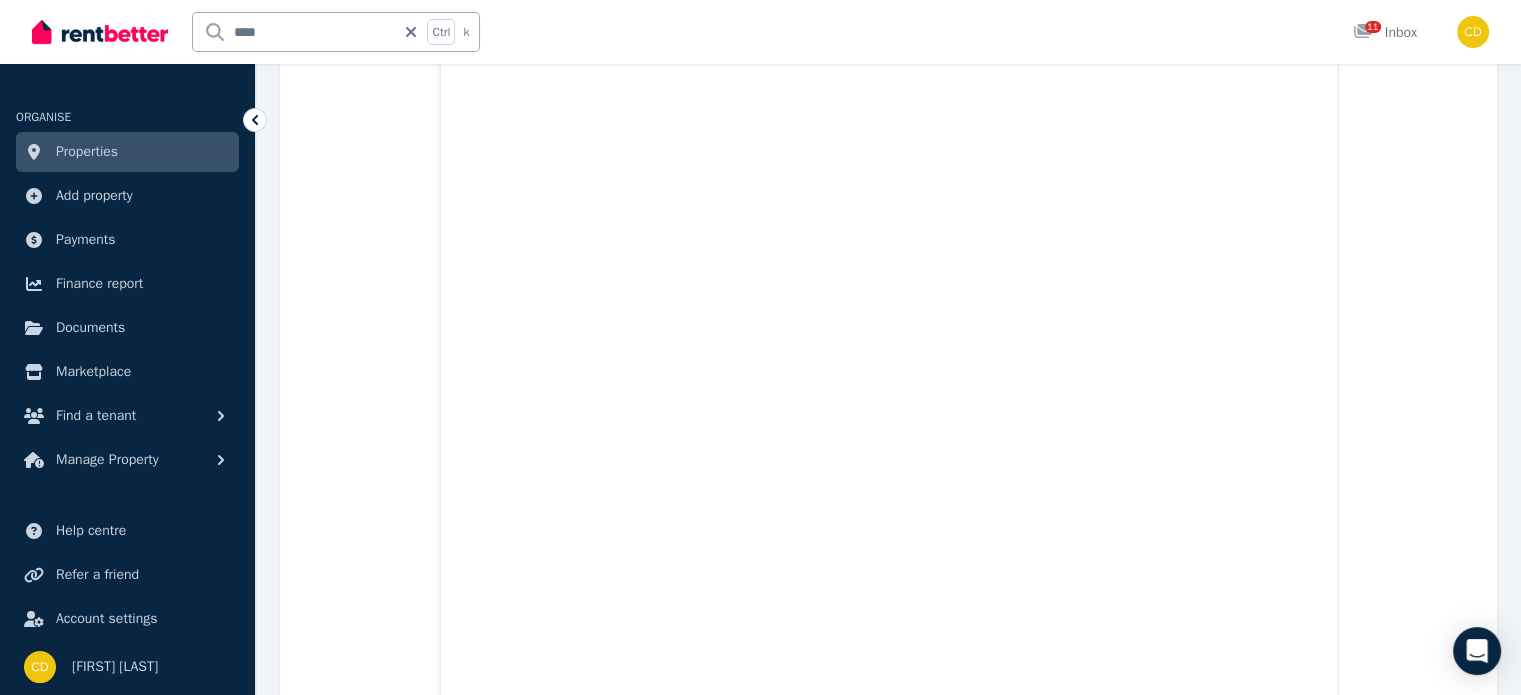 scroll, scrollTop: 1776, scrollLeft: 0, axis: vertical 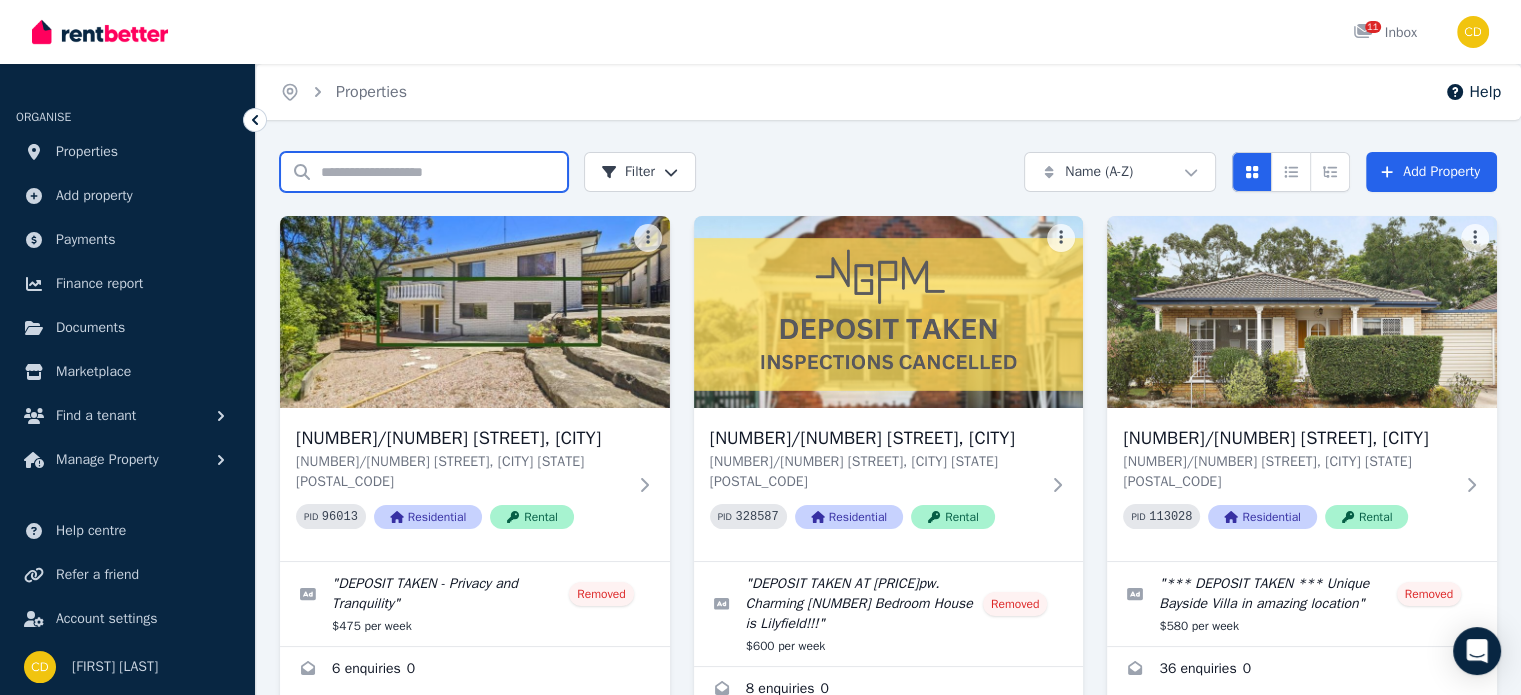 click on "Search properties" at bounding box center [424, 172] 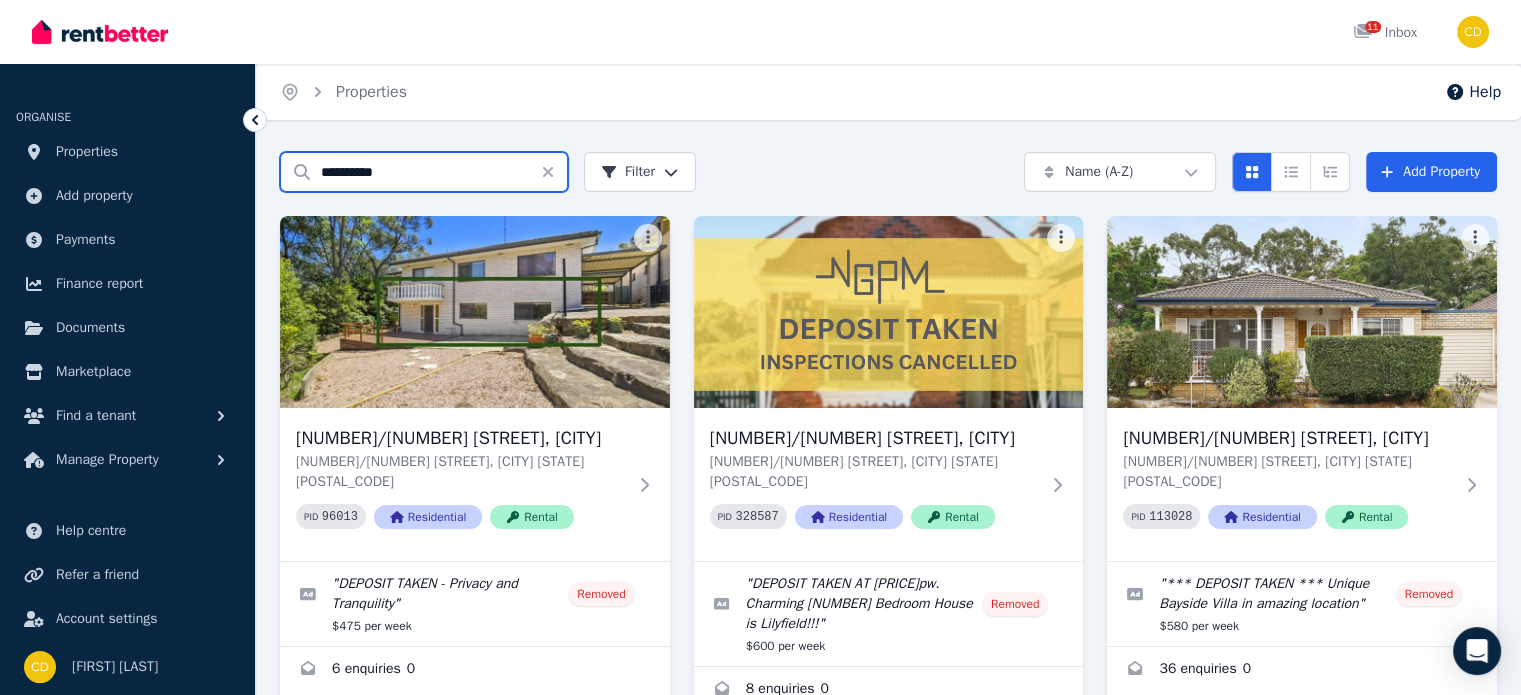 type on "*********" 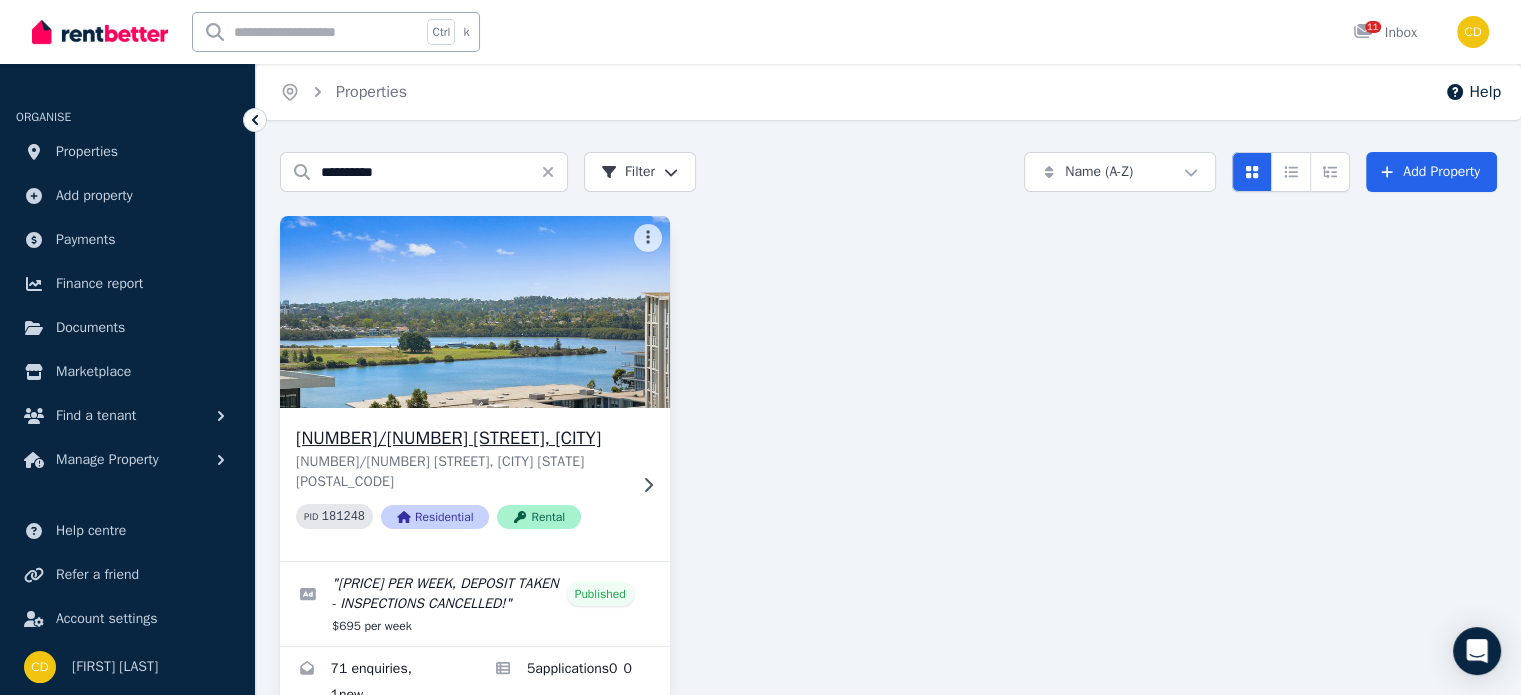 click on "[NUMBER]/[NUMBER] [STREET], [CITY] [STATE] [POSTAL_CODE] PID   [NUMBER] Residential Rental" at bounding box center (475, 484) 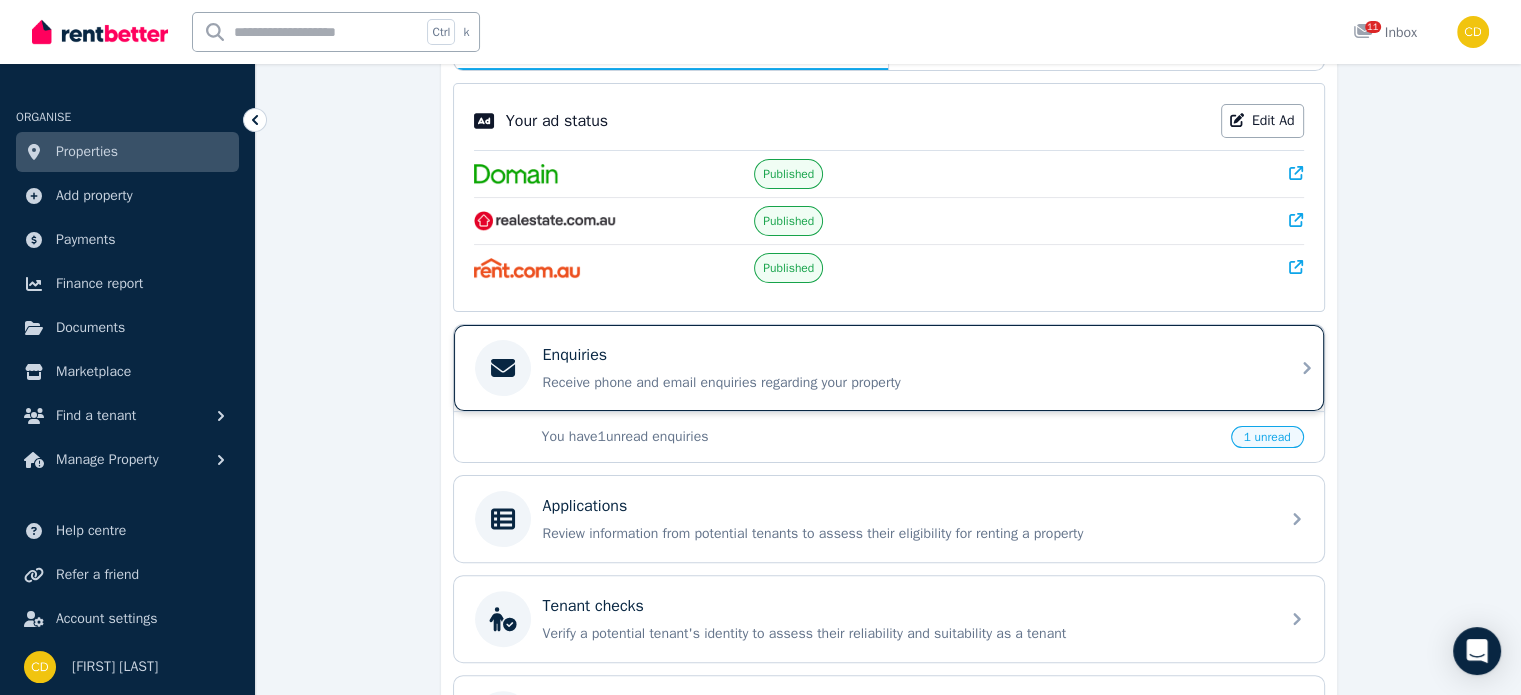 scroll, scrollTop: 400, scrollLeft: 0, axis: vertical 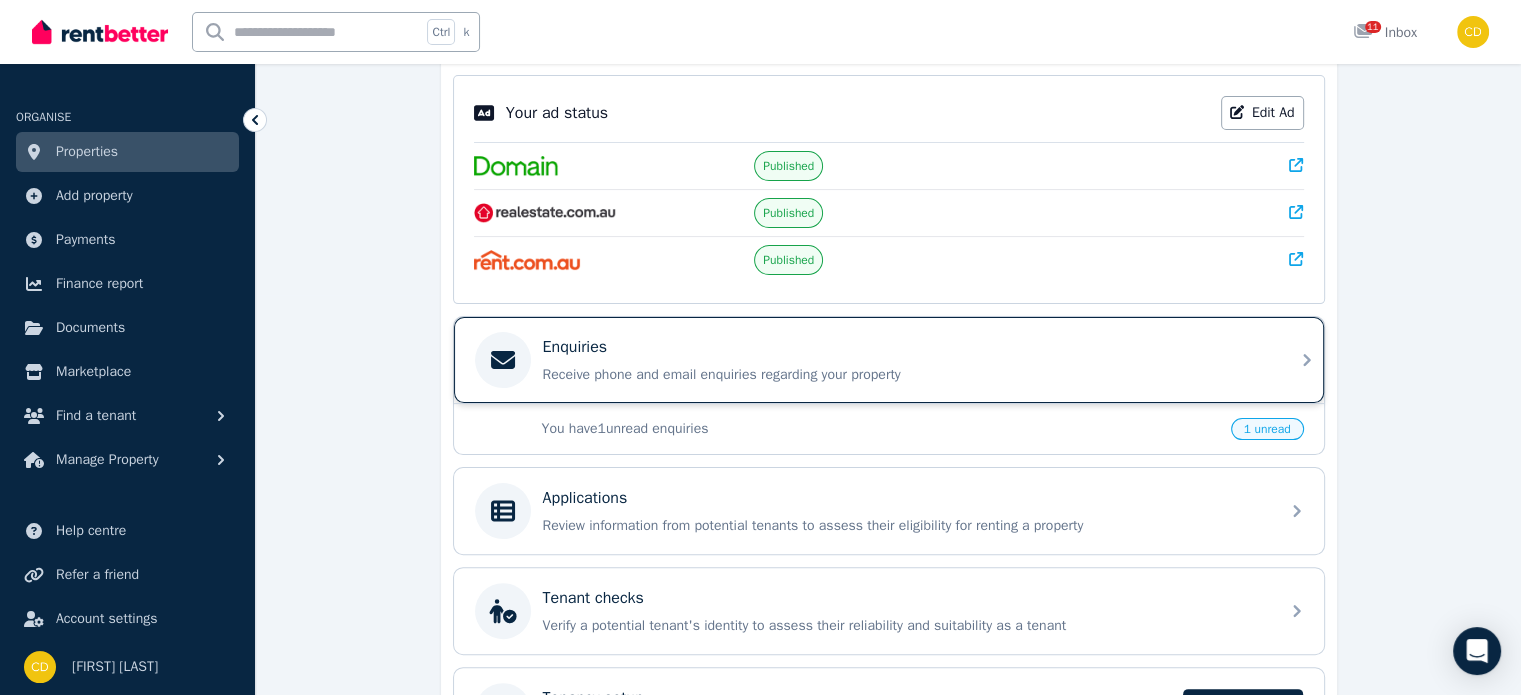 click on "Enquiries Receive phone and email enquiries regarding your property" at bounding box center (871, 360) 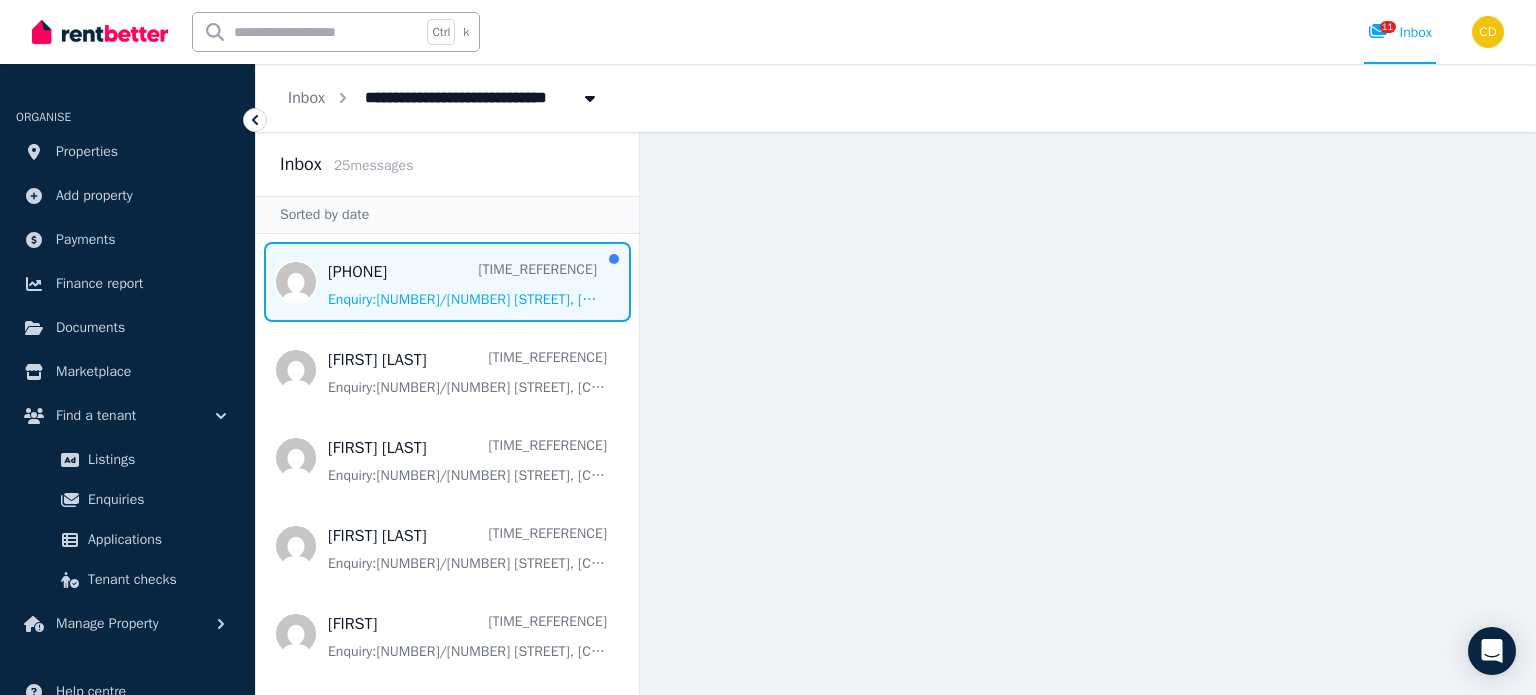 click at bounding box center (447, 282) 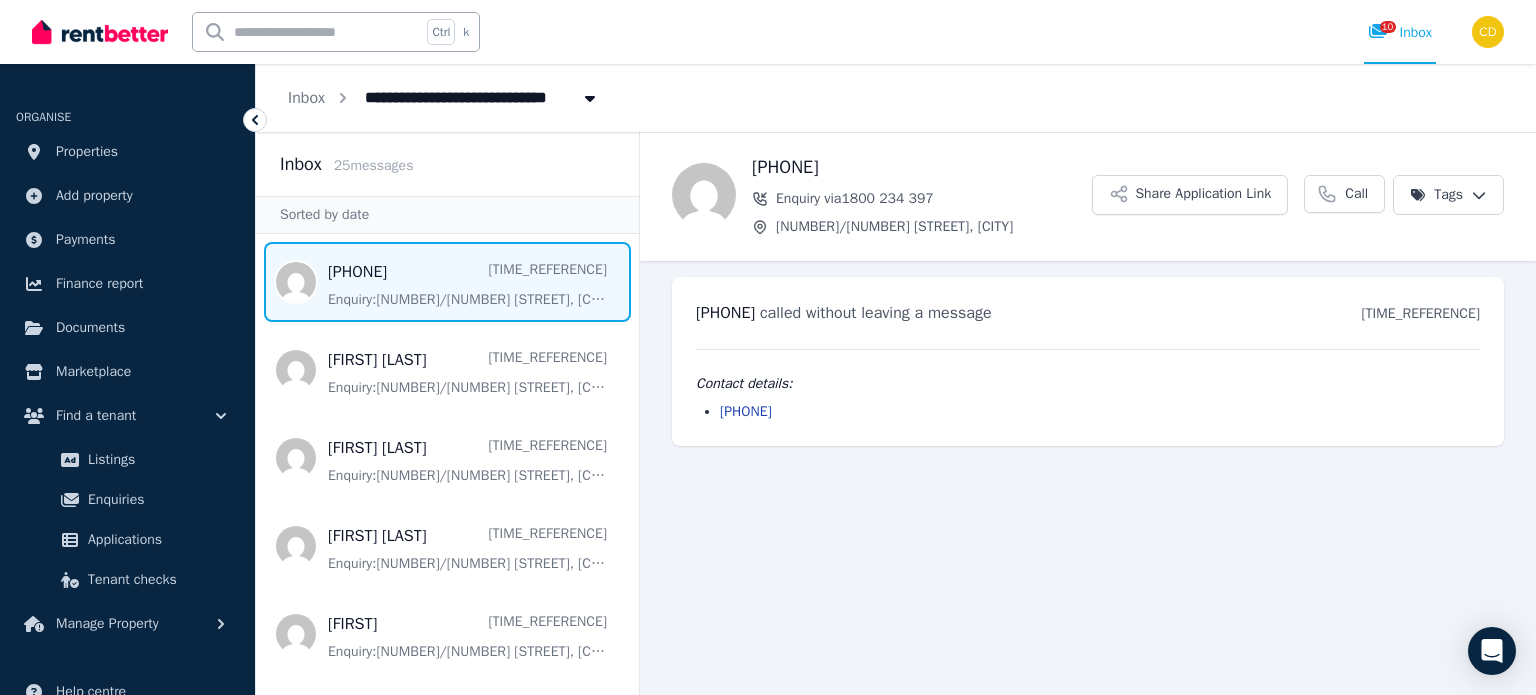 click on "Open main menu Ctrl k [NUMBER] Inbox Open user menu ORGANISE Properties Add property Payments Finance report Documents Marketplace Find a tenant Listings Enquiries Applications Tenant checks Manage Property Help centre Refer a friend Account settings Your profile [FIRST] [LAST] Inbox [NUMBER] messages Sorted by date [PHONE] [TIME_REFERENCE] Enquiry:  [NUMBER]/[NUMBER] [STREET], [CITY] . [FIRST] [LAST] [TIME_REFERENCE] Enquiry:  [NUMBER]/[NUMBER] [STREET], [CITY] . [FIRST] [LAST] [TIME_REFERENCE] Enquiry:  [NUMBER]/[NUMBER] [STREET], [CITY] . [FIRST] [LAST] [TIME_REFERENCE] Enquiry:  [NUMBER]/[NUMBER] [STREET], [CITY] . [FIRST] [TIME_REFERENCE] Enquiry:  [NUMBER]/[NUMBER] [STREET], [CITY] . [FIRST] [LAST] [TIME_REFERENCE] Enquiry:  [NUMBER]/[NUMBER] [STREET], [CITY] . [PHONE] [TIME_REFERENCE] Enquiry:  [NUMBER]/[NUMBER] [STREET], [CITY] . [PHONE] [TIME_REFERENCE] Enquiry:  [NUMBER]/[NUMBER] [STREET], [CITY] . [PHONE] [TIME_REFERENCE] Enquiry:  . [TIME_REFERENCE] ." at bounding box center [768, 347] 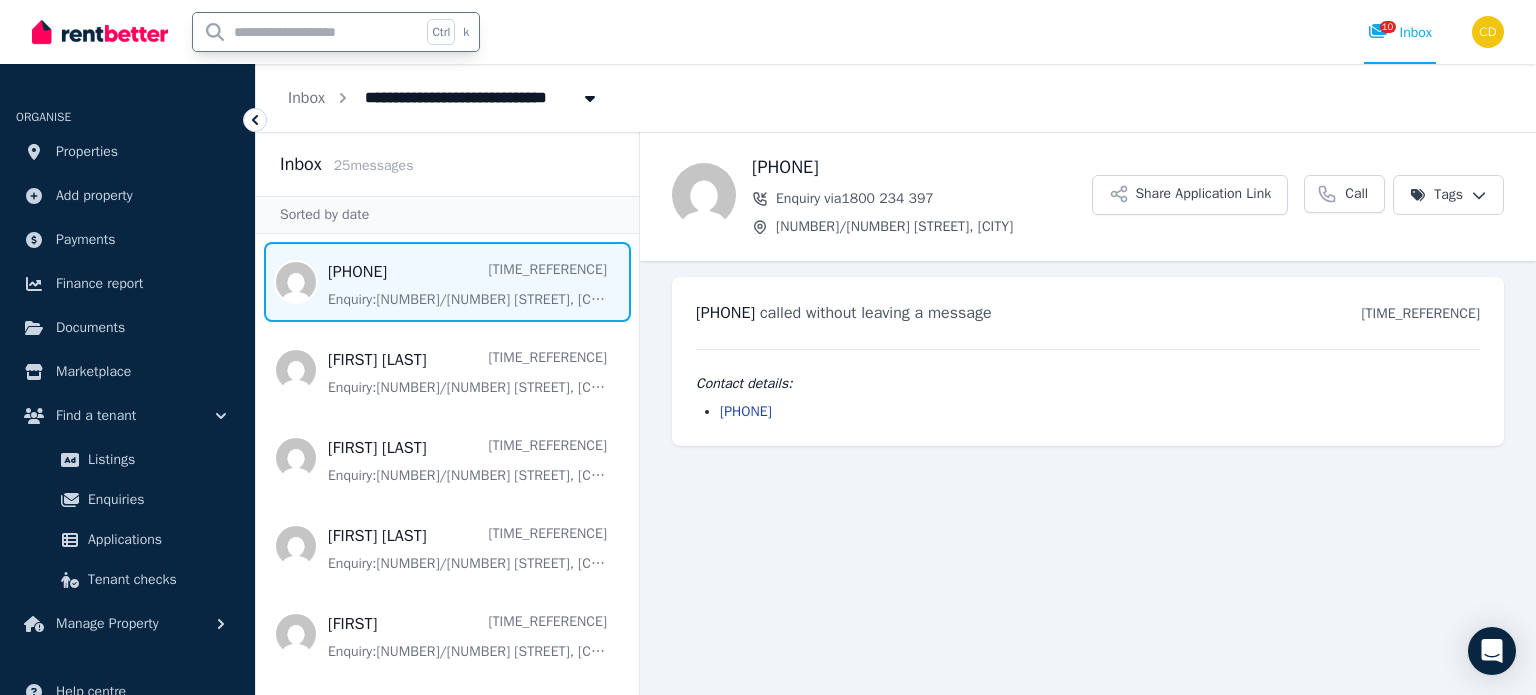 click at bounding box center [307, 32] 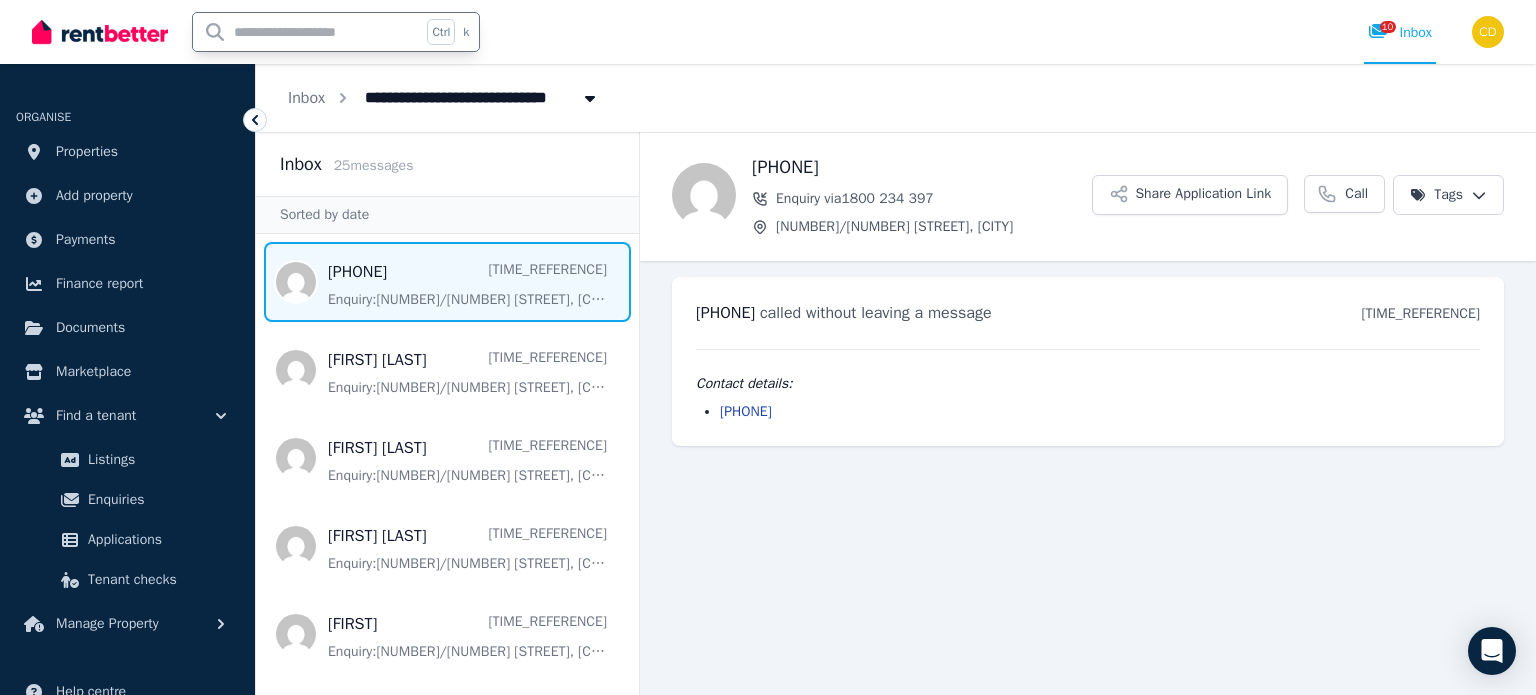 click at bounding box center (307, 32) 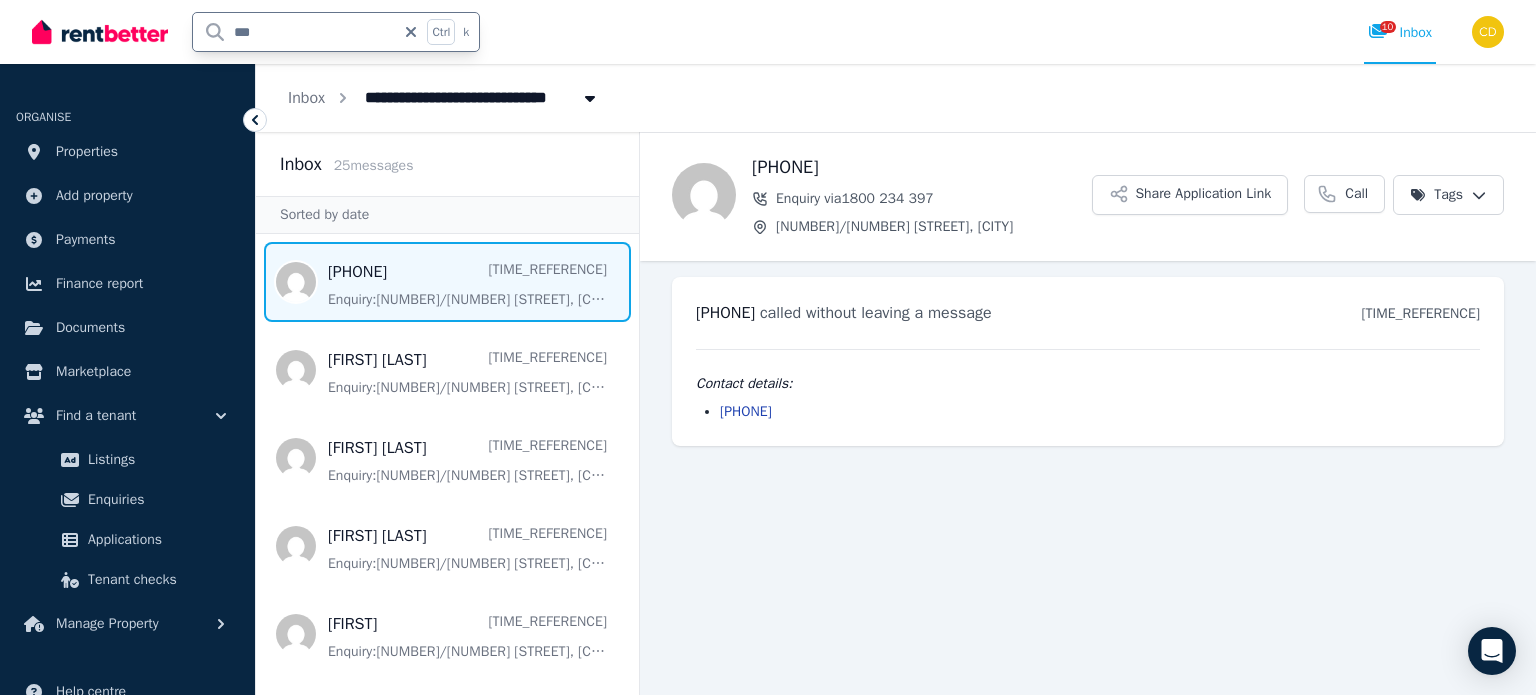 type on "****" 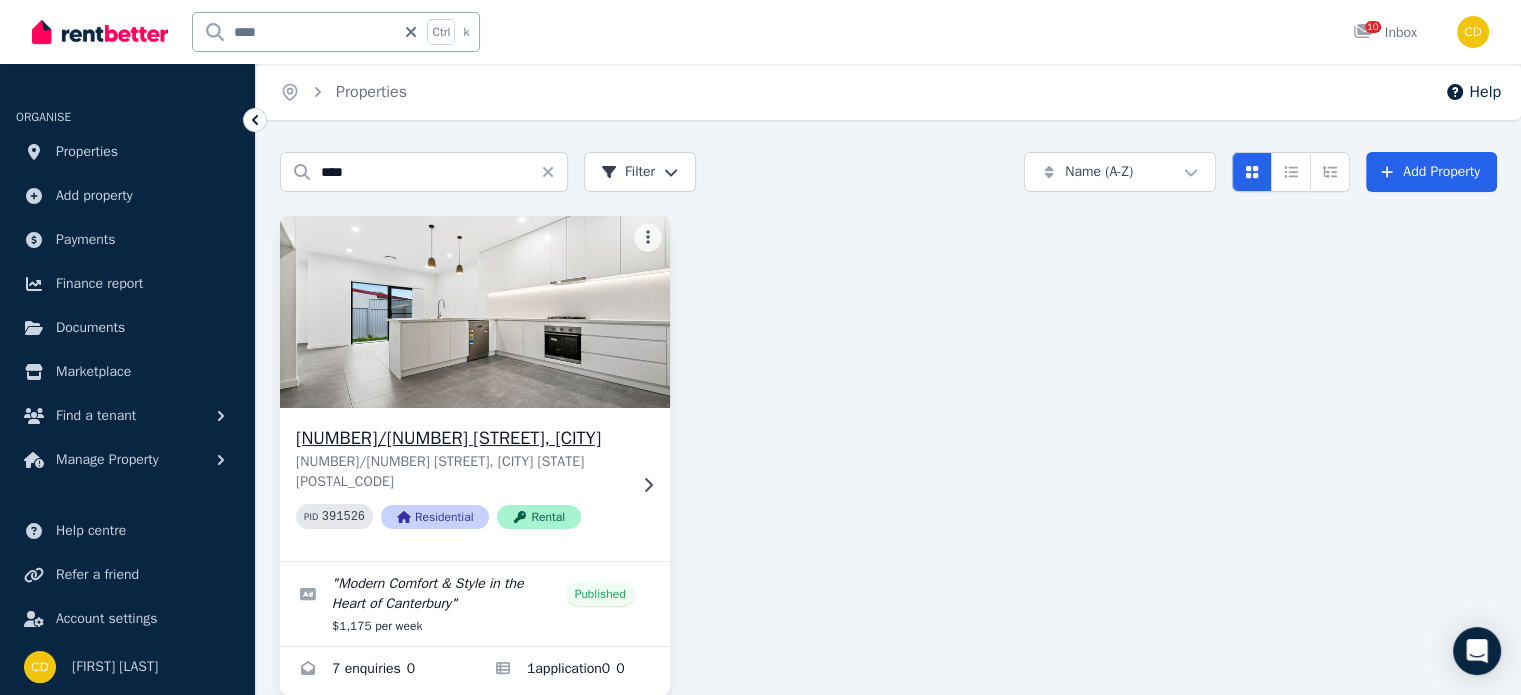 click on "[NUMBER]/[NUMBER] [STREET], [CITY]" at bounding box center [461, 438] 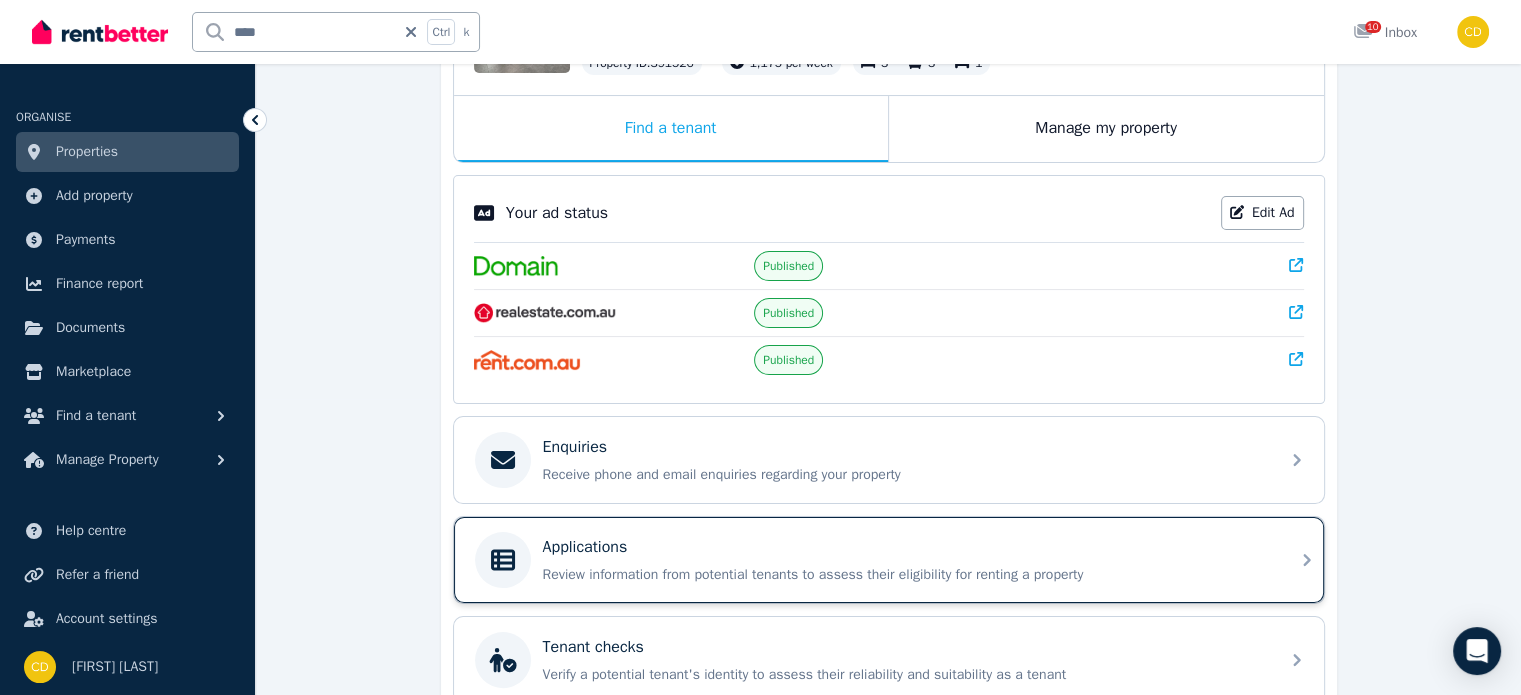 scroll, scrollTop: 304, scrollLeft: 0, axis: vertical 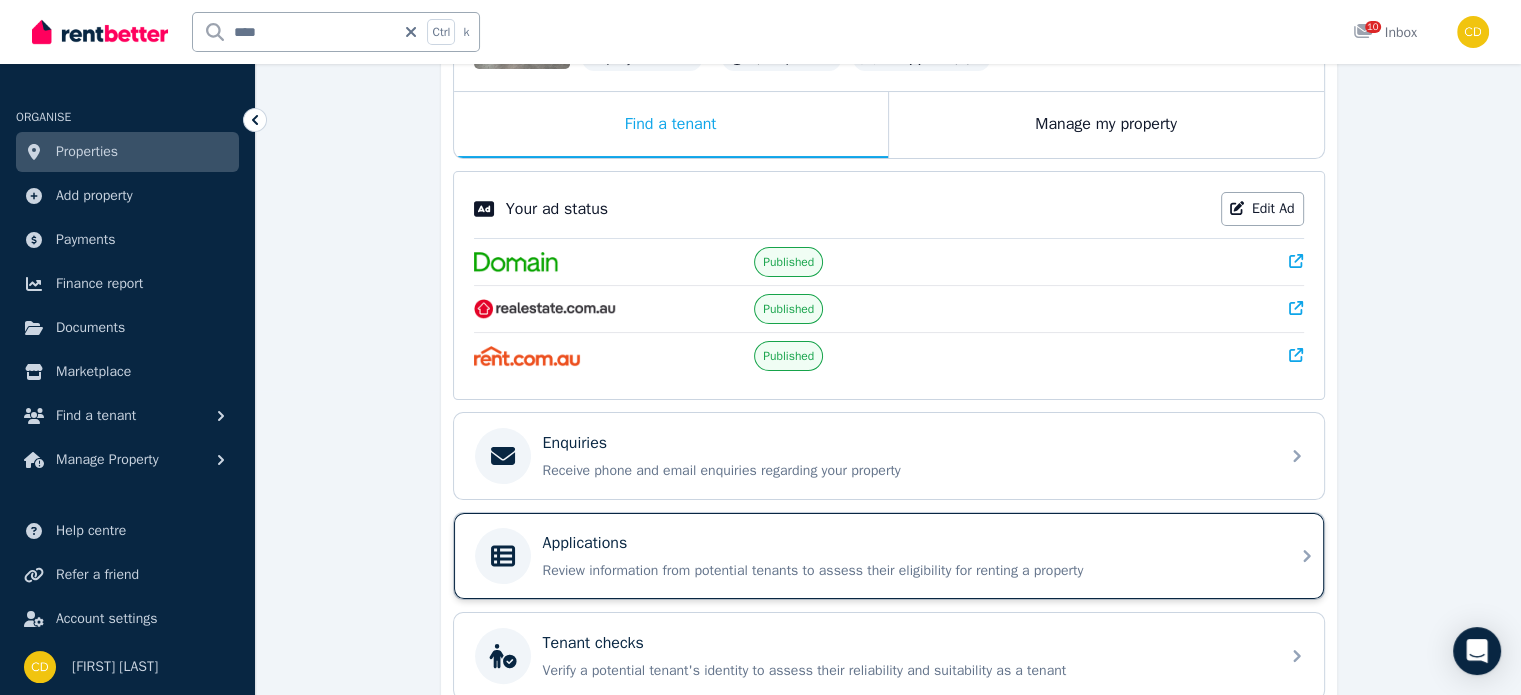 click on "Applications" at bounding box center (905, 543) 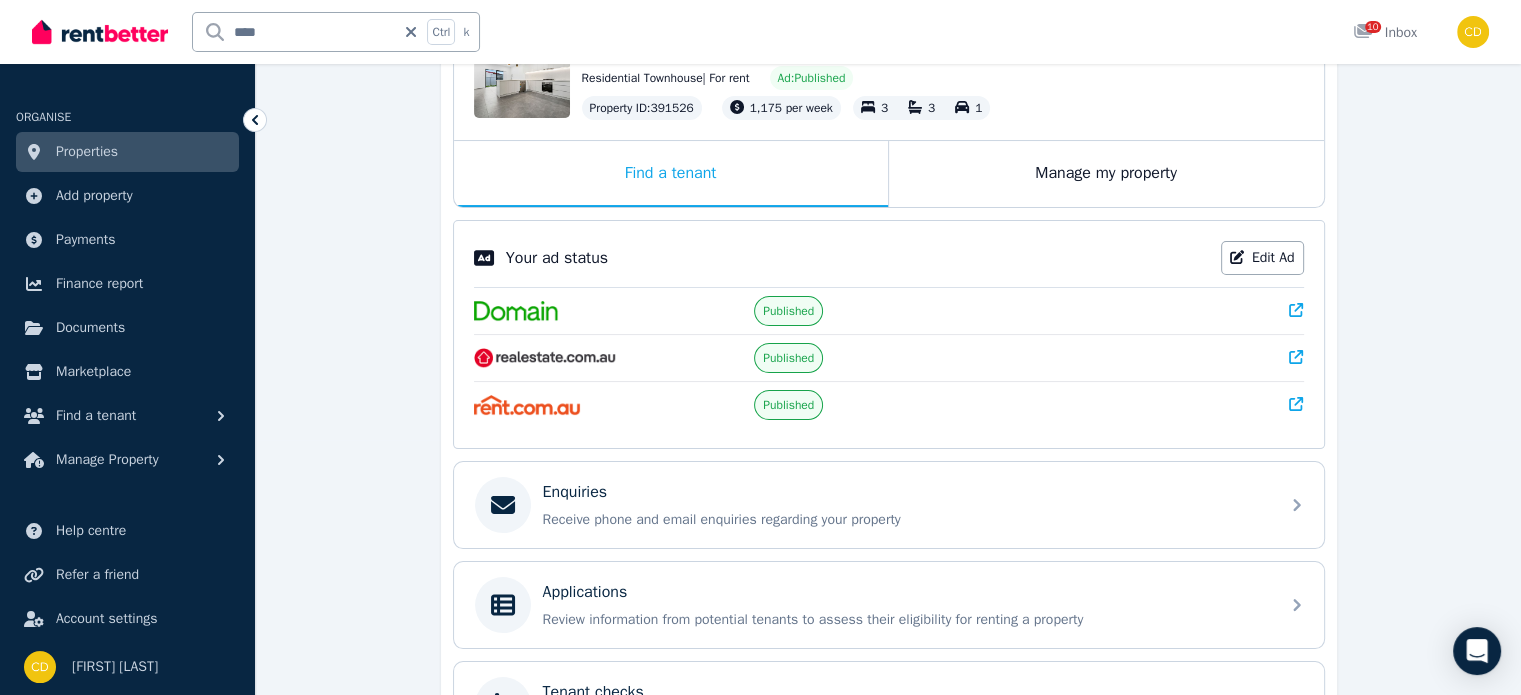 scroll, scrollTop: 300, scrollLeft: 0, axis: vertical 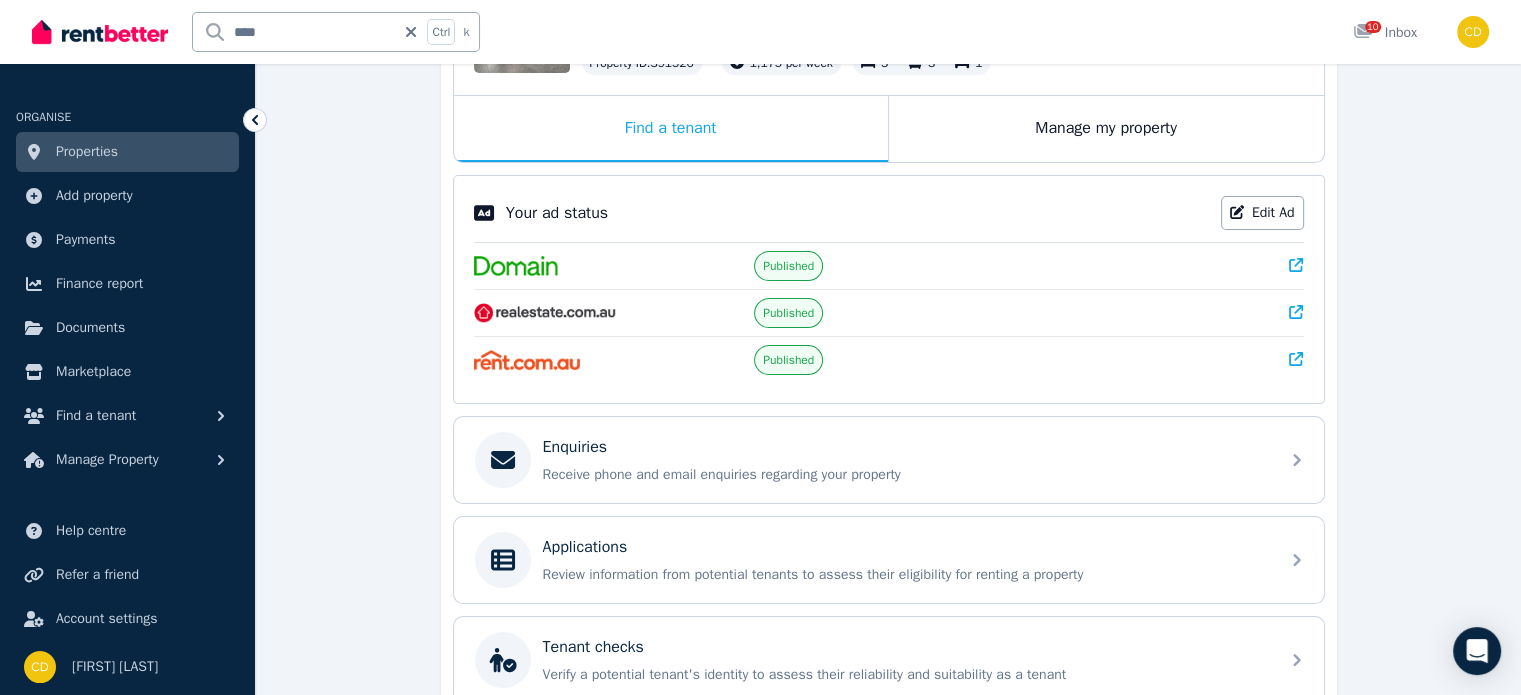 click 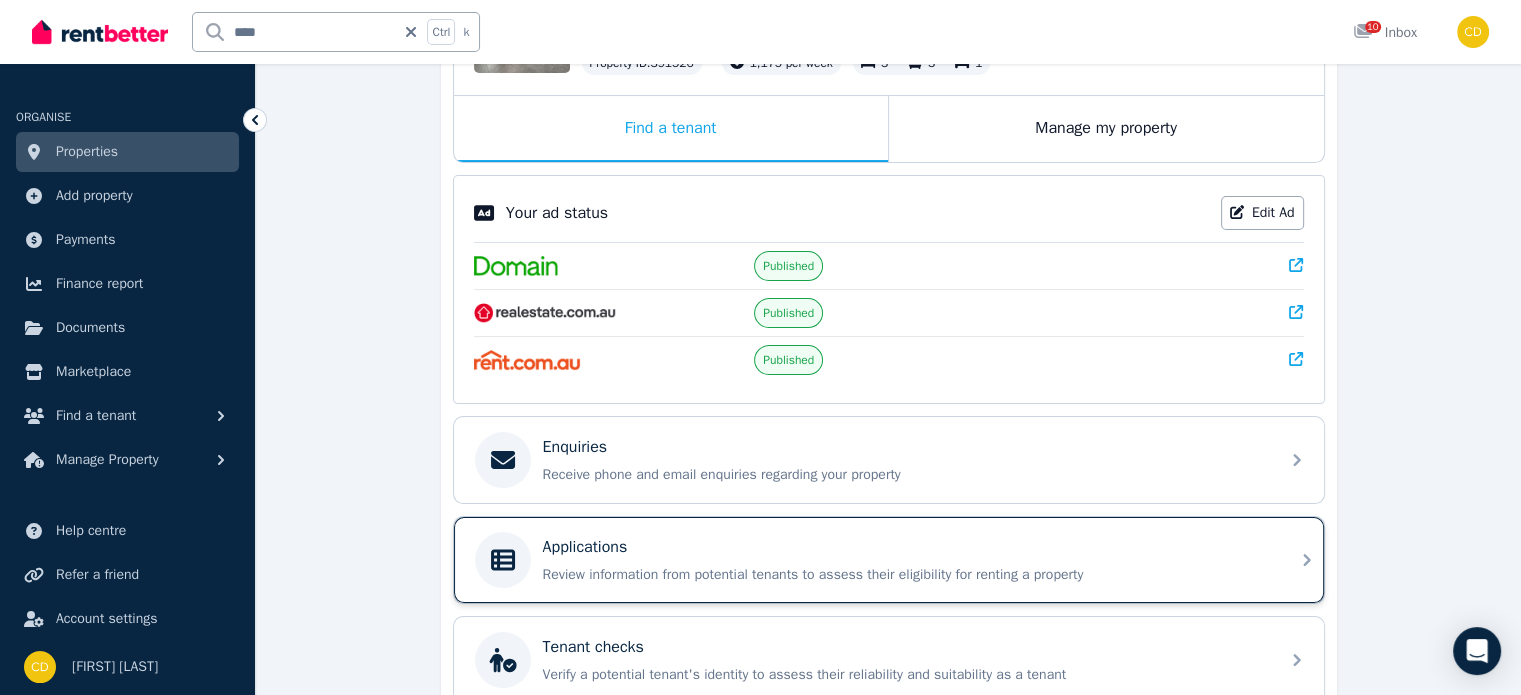 click on "Review information from potential tenants to assess their eligibility for renting a property" at bounding box center (905, 575) 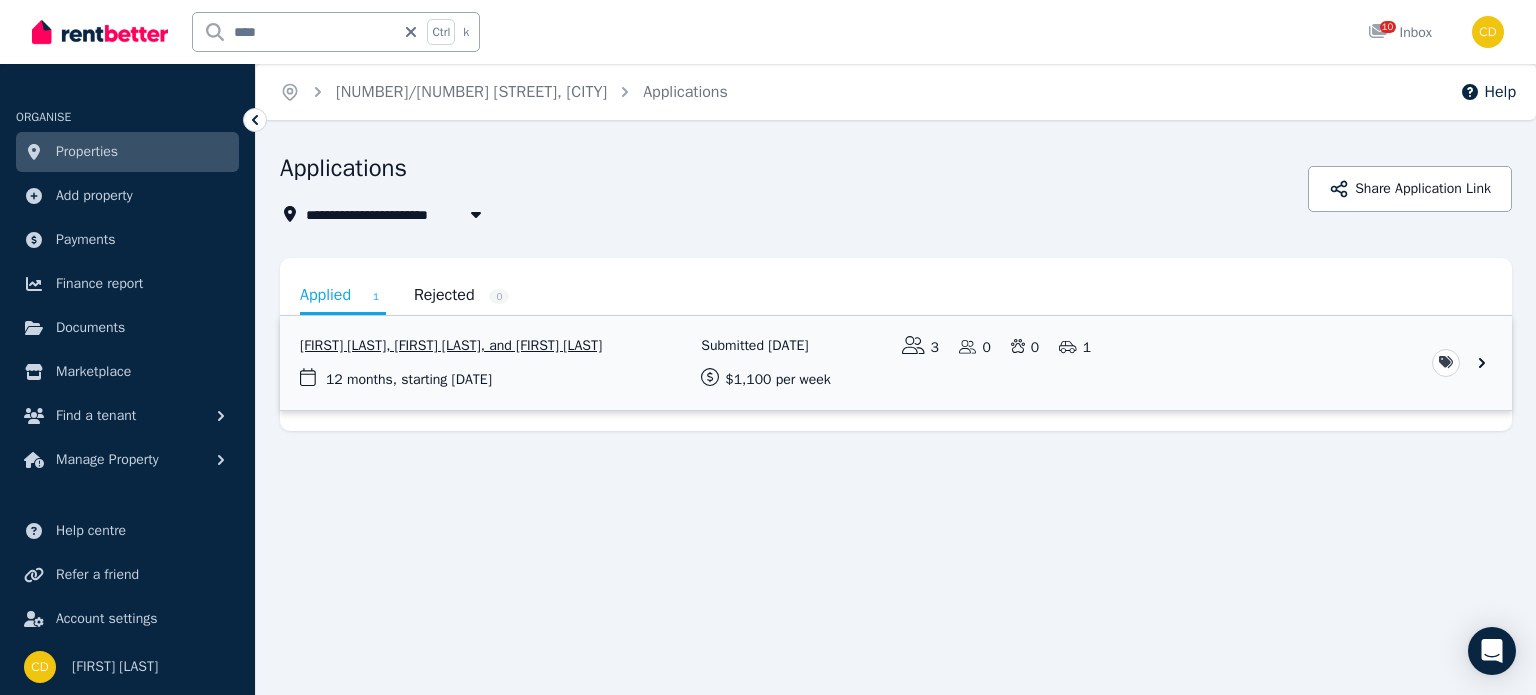 click at bounding box center [896, 363] 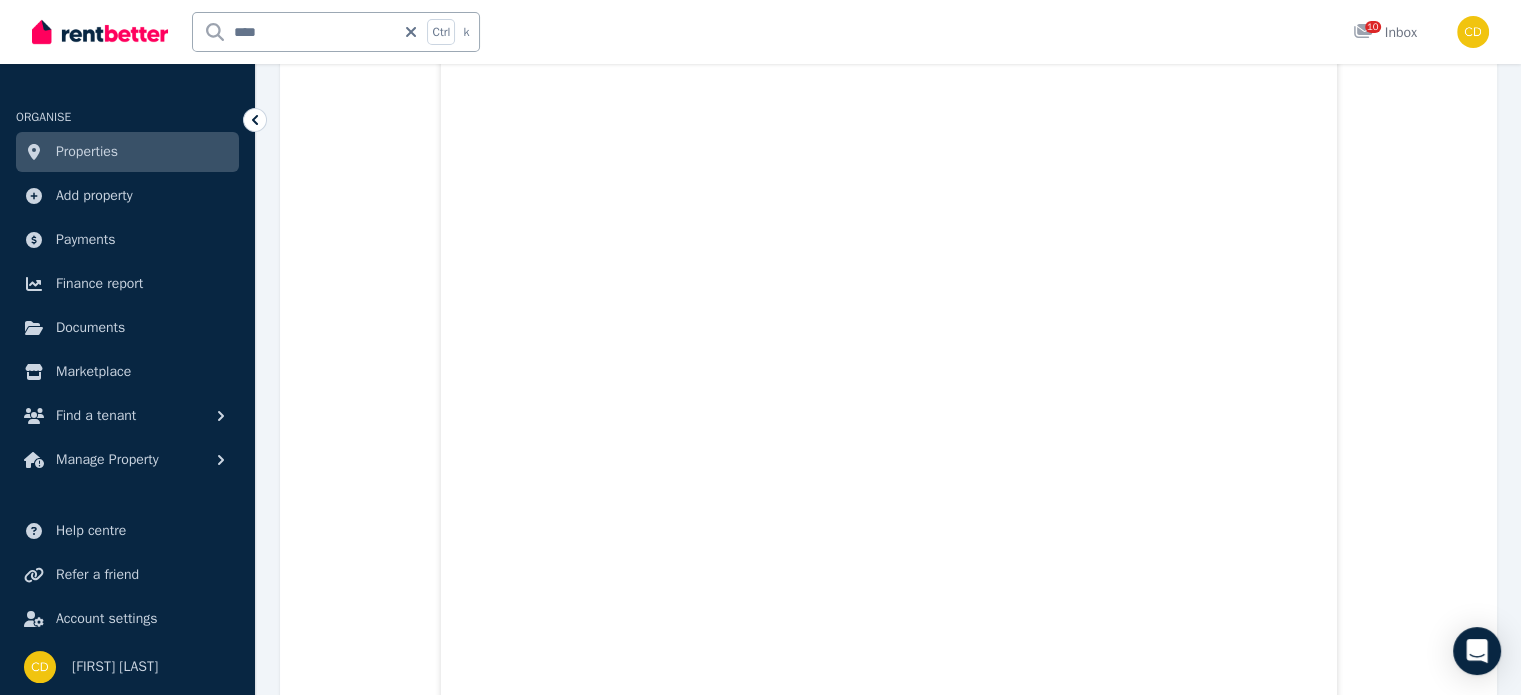 scroll, scrollTop: 1300, scrollLeft: 0, axis: vertical 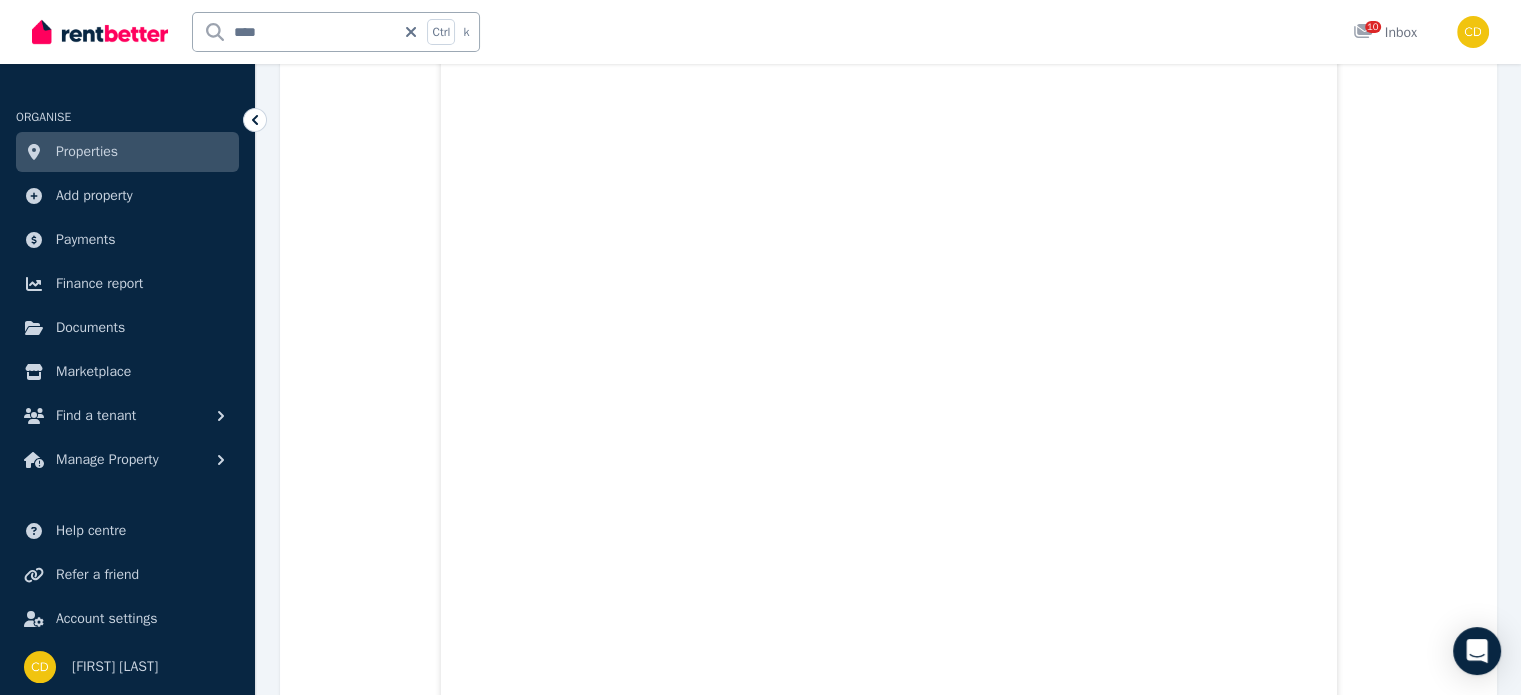 click on "Application.pdf IMG_1256.png IMG_1258.png IMG_1259.png IMG_20230302_WA00873.jpg IMG_20230331_WA00171.jpg IMG_20250720_WA0002.jpg IMMI_Grant_Notification_9.pdf [FILENAME] [FILENAME] [FILENAME] [FILENAME]" at bounding box center (888, 18668) 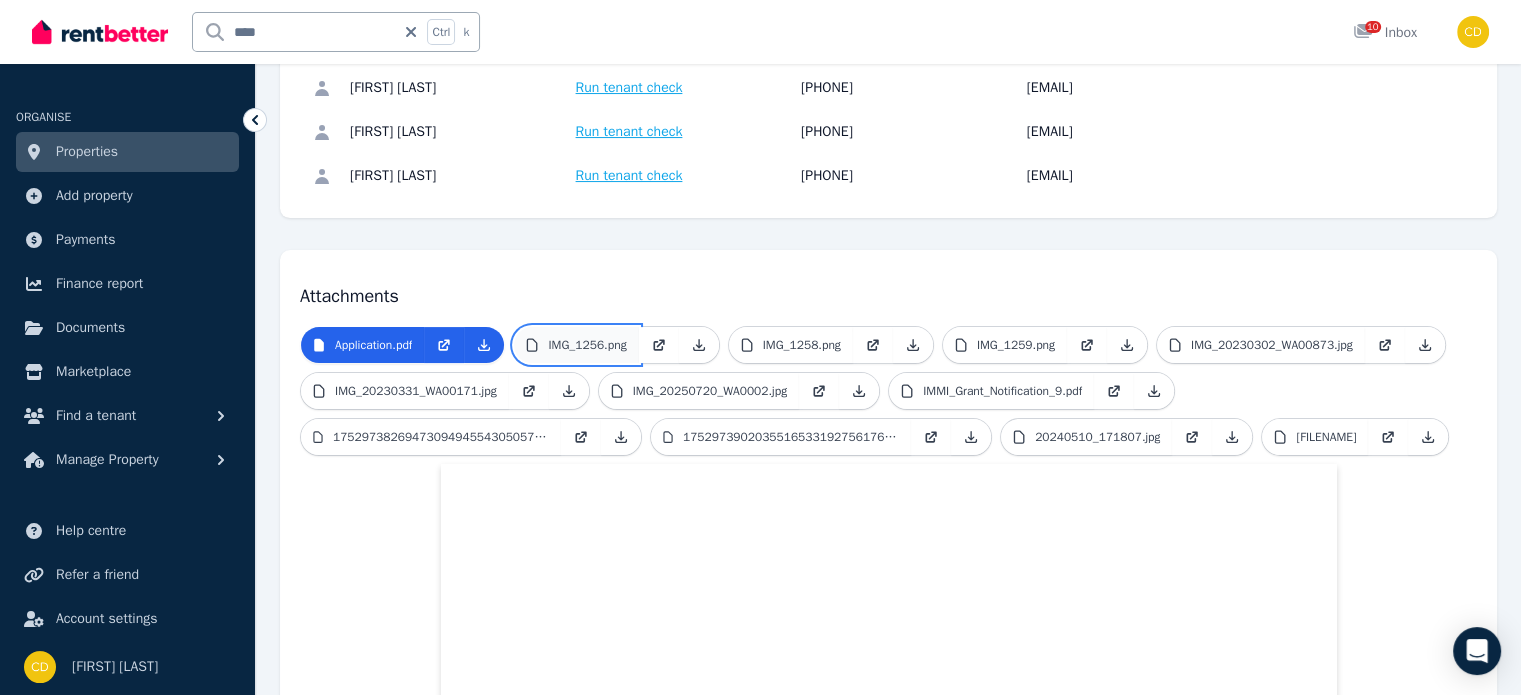 click on "IMG_1256.png" at bounding box center (587, 345) 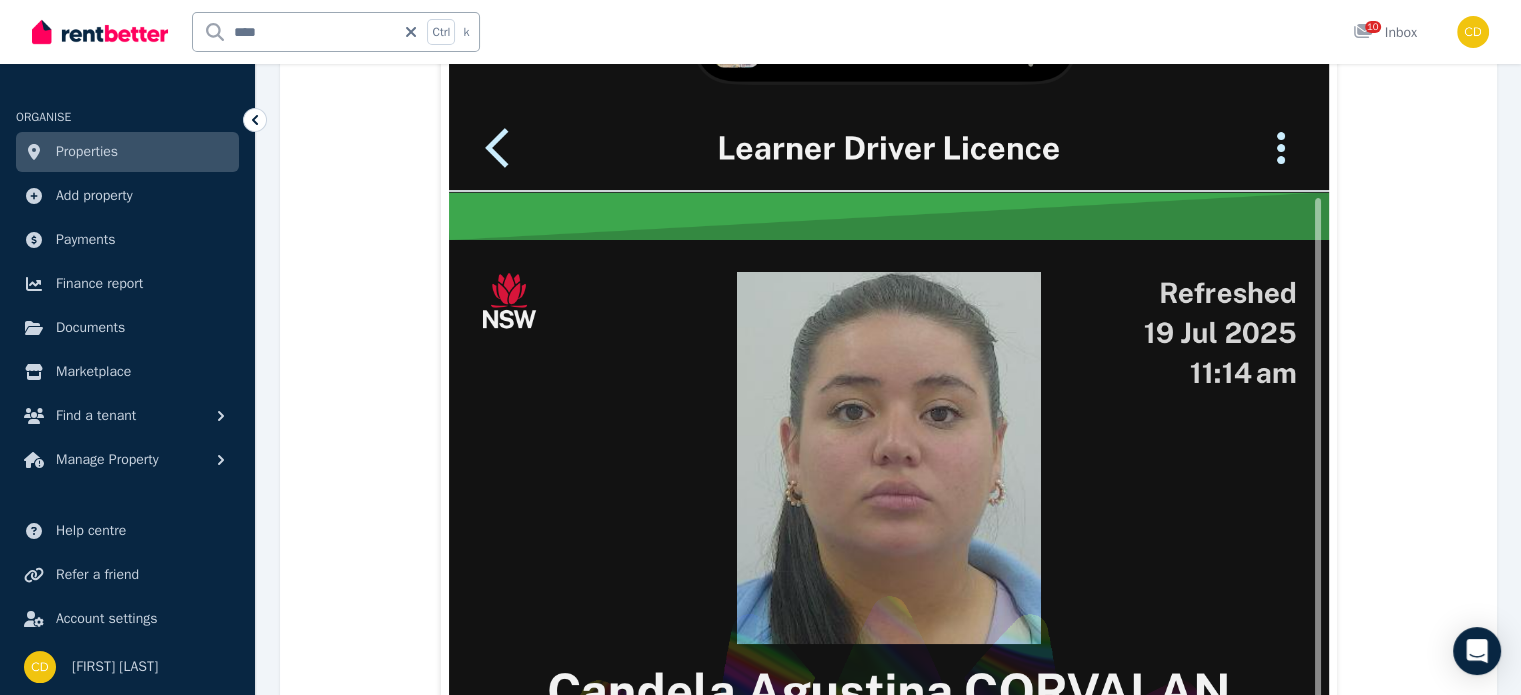 scroll, scrollTop: 800, scrollLeft: 0, axis: vertical 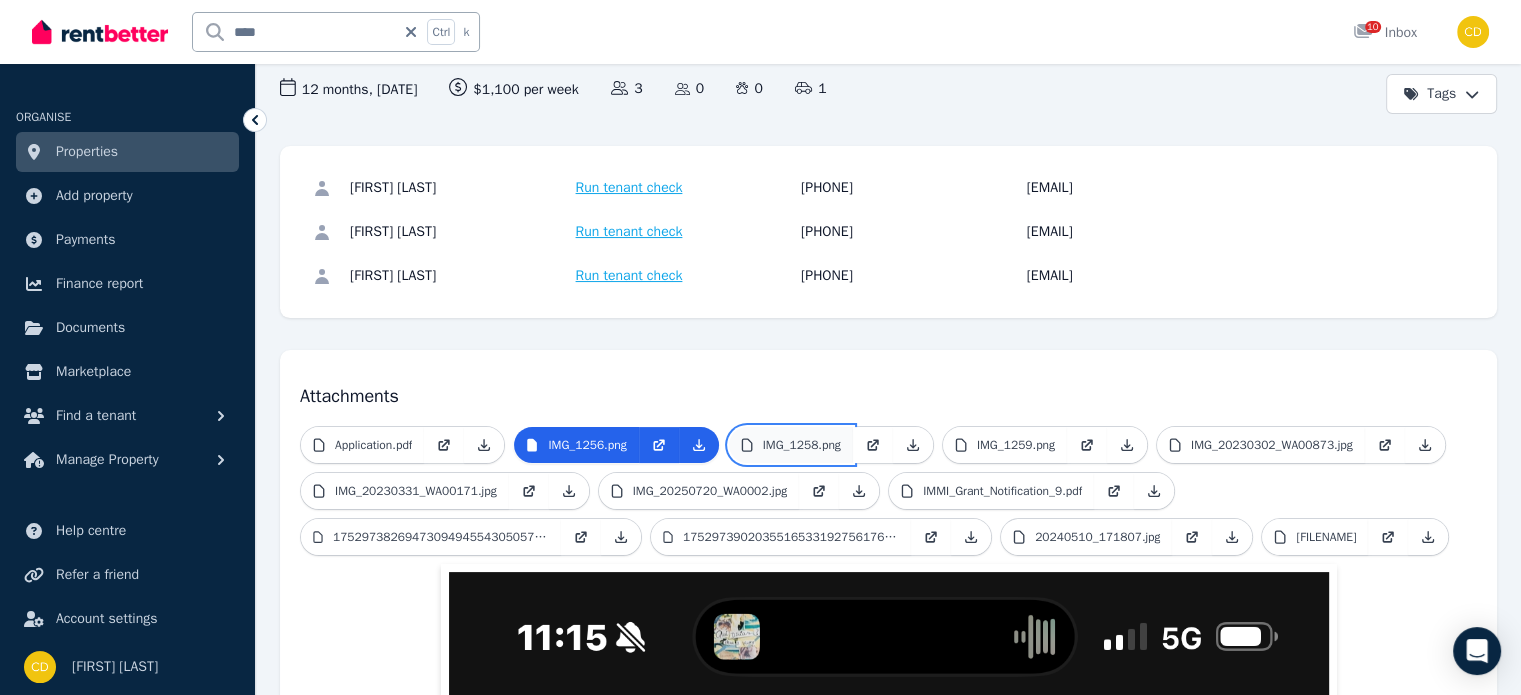 click on "IMG_1258.png" at bounding box center (802, 445) 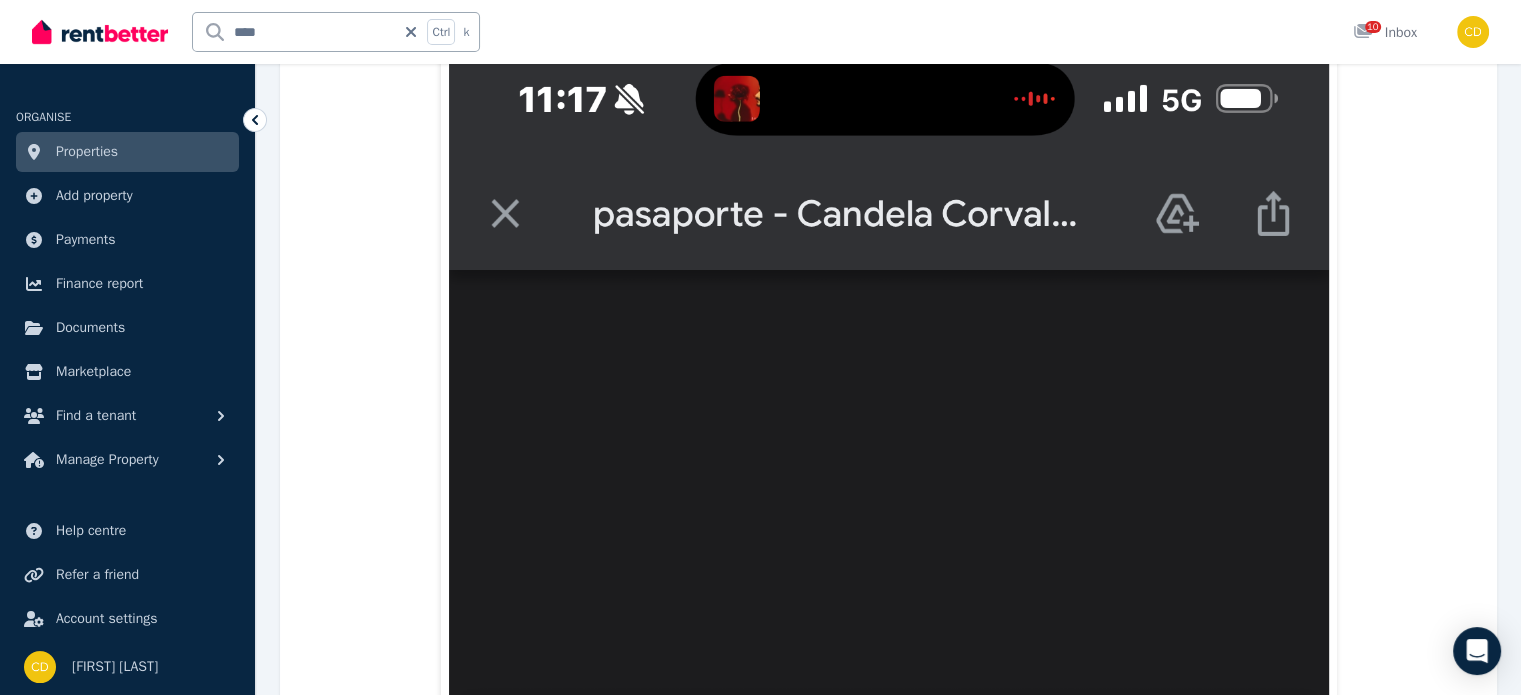 scroll, scrollTop: 800, scrollLeft: 0, axis: vertical 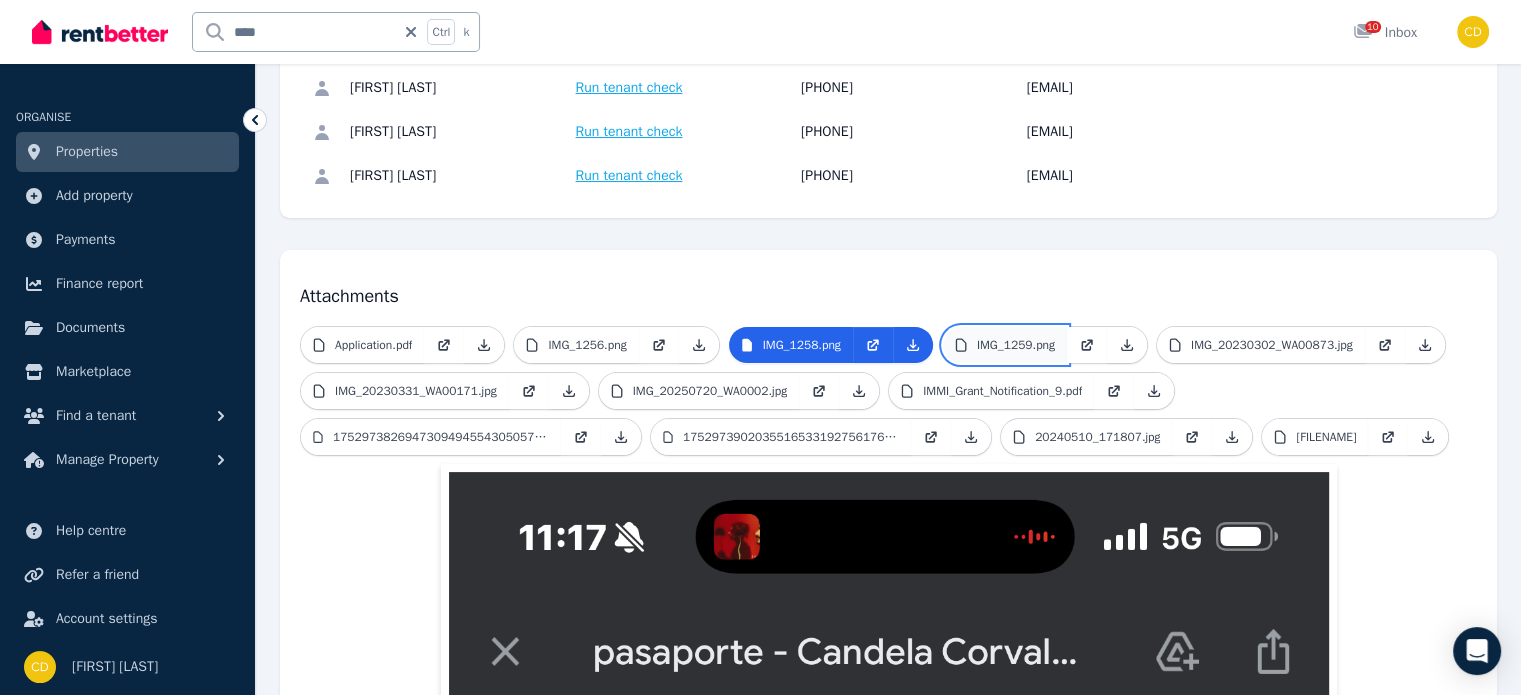 click on "IMG_1259.png" at bounding box center (1016, 345) 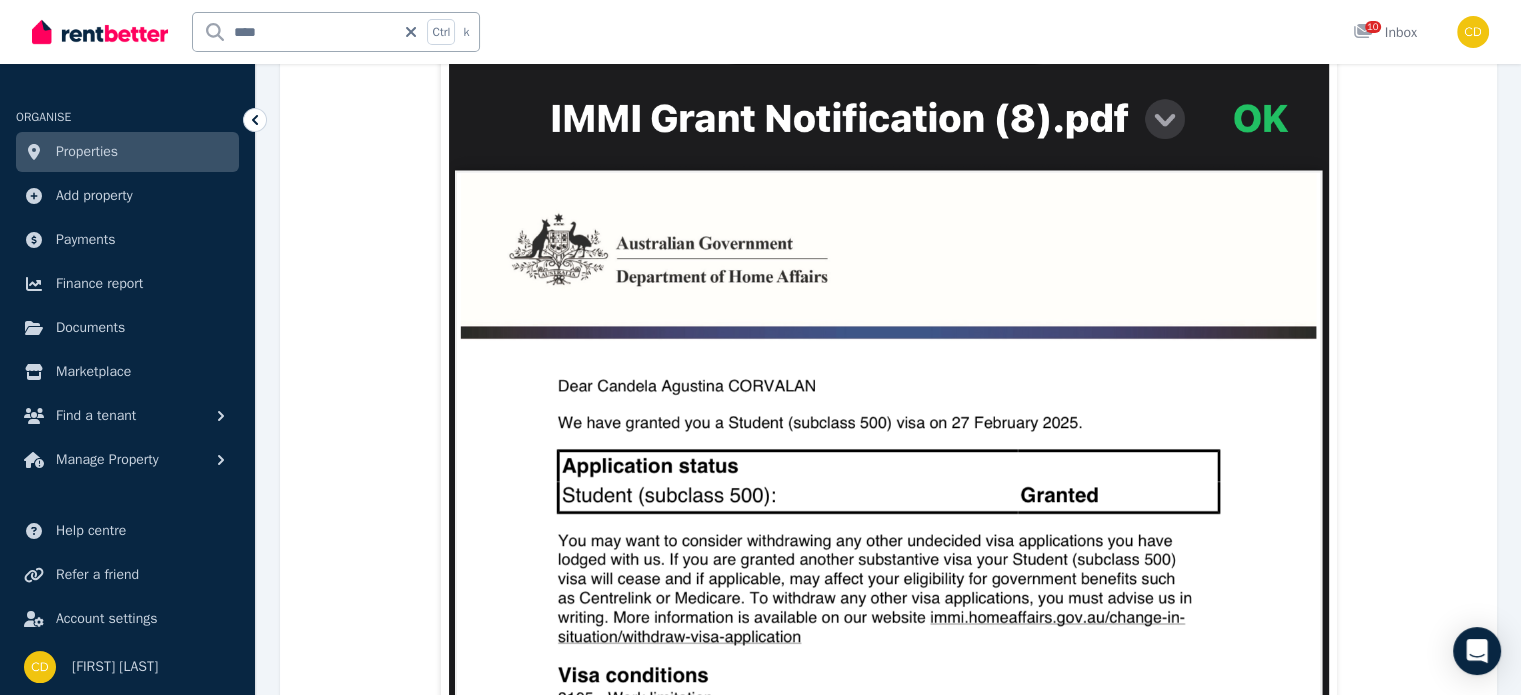 scroll, scrollTop: 500, scrollLeft: 0, axis: vertical 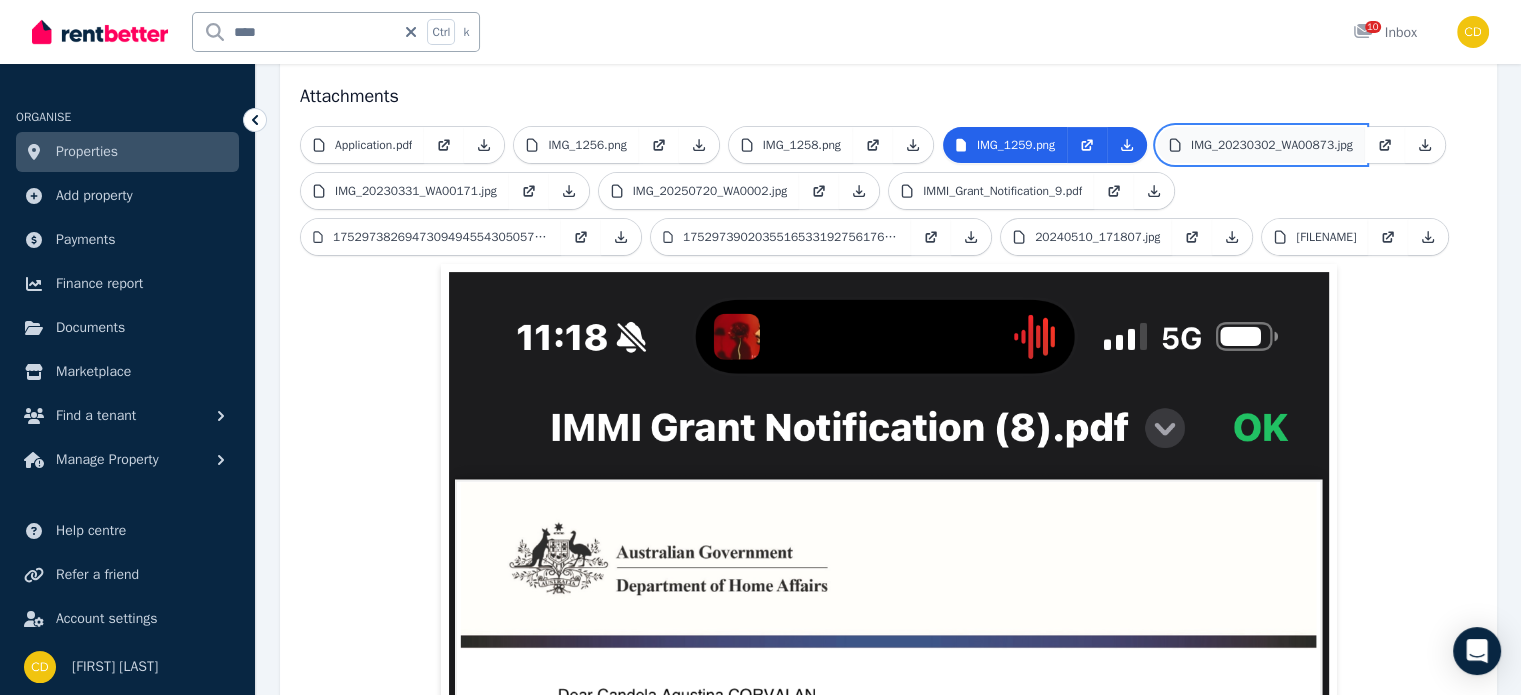 click on "IMG_20230302_WA00873.jpg" at bounding box center (1261, 145) 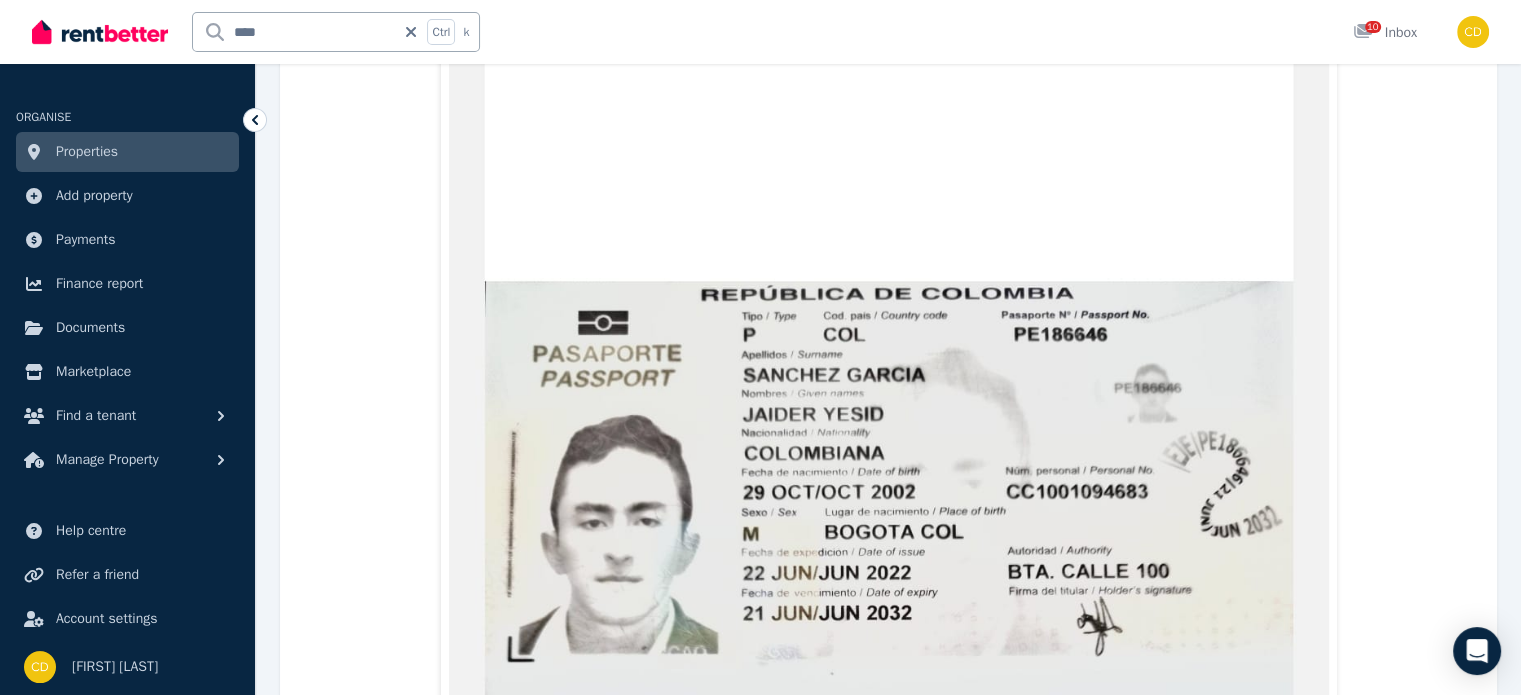 scroll, scrollTop: 1000, scrollLeft: 0, axis: vertical 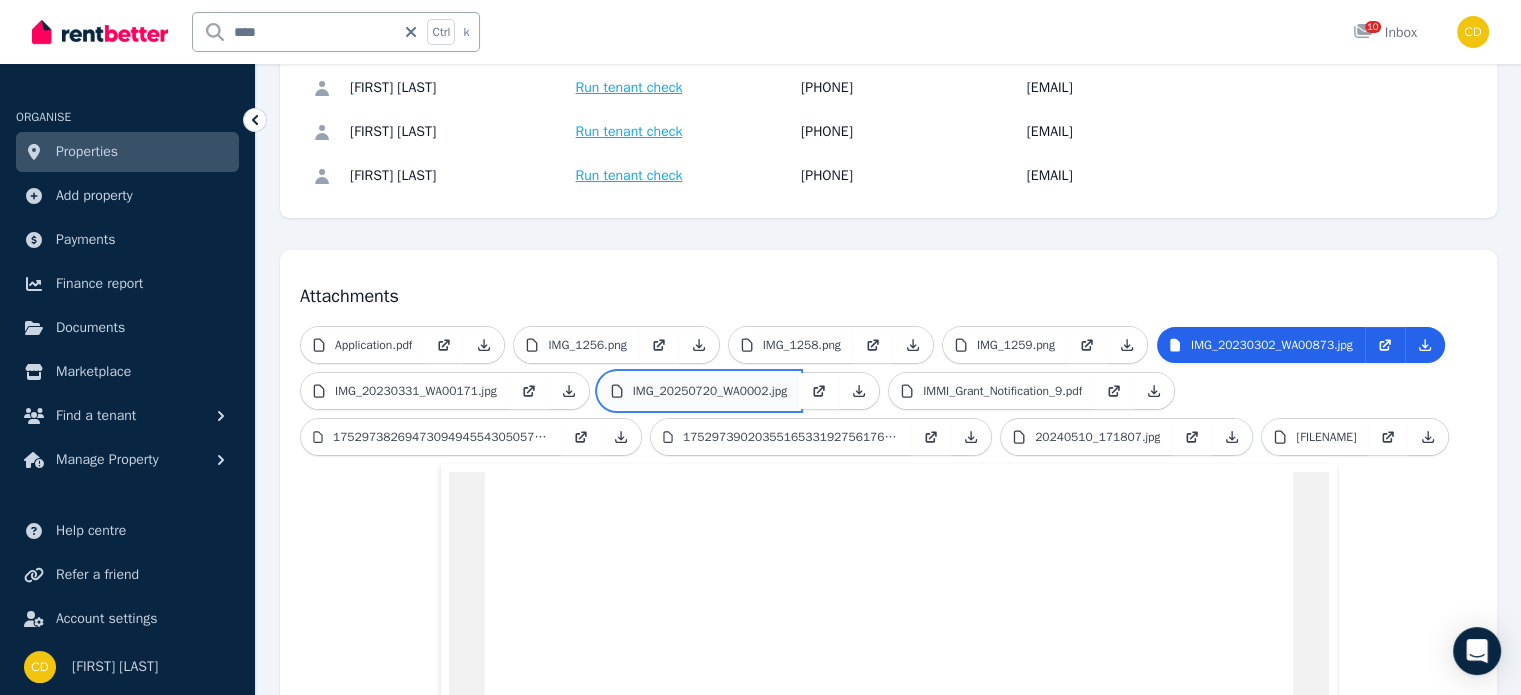 click on "IMG_20250720_WA0002.jpg" at bounding box center (710, 391) 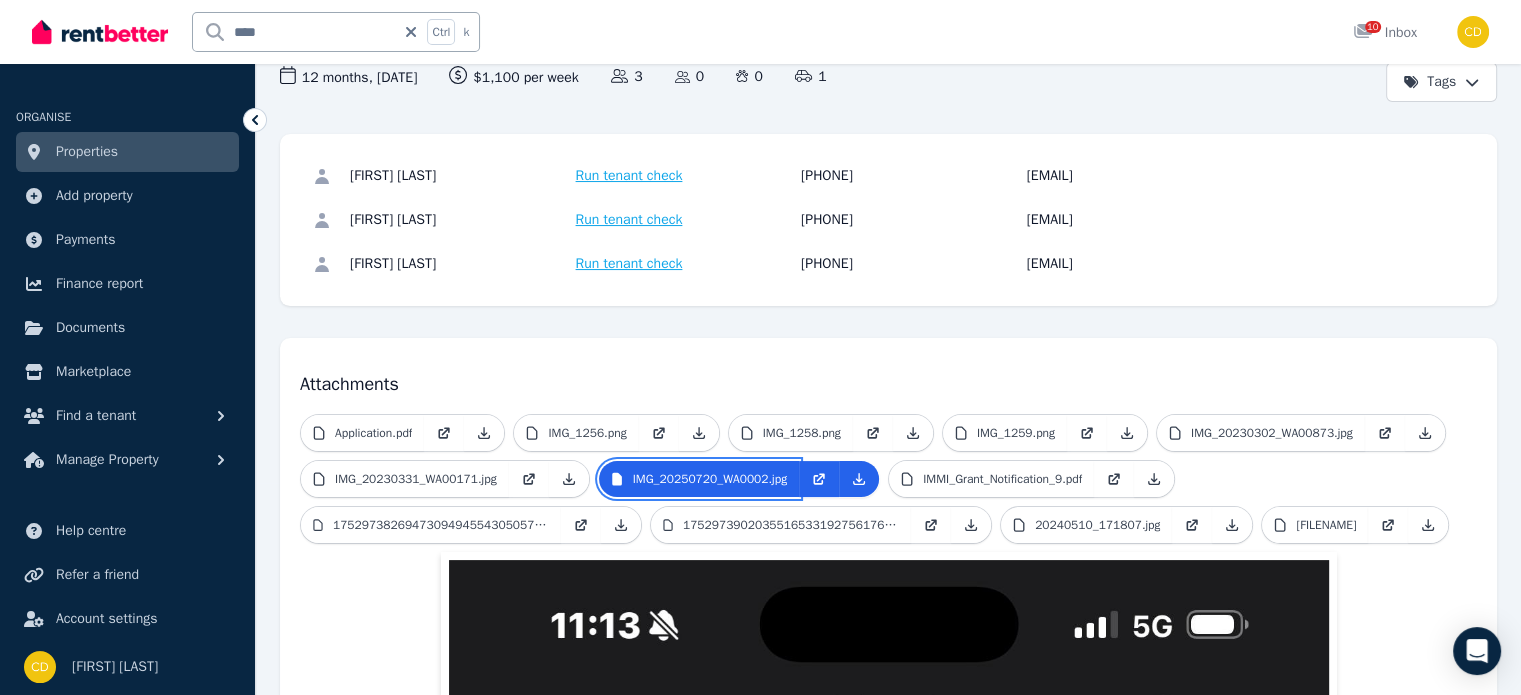 scroll, scrollTop: 200, scrollLeft: 0, axis: vertical 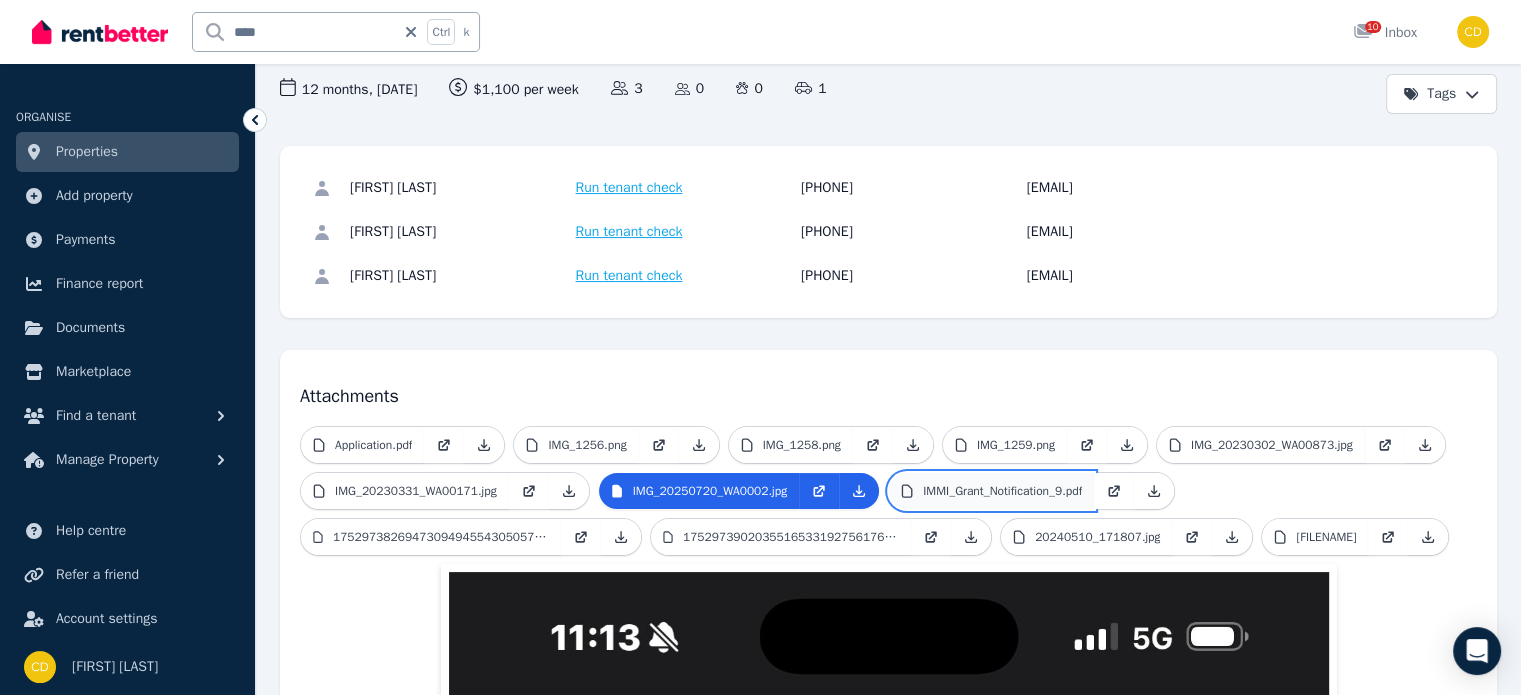 click on "IMMI_Grant_Notification_9.pdf" at bounding box center [1002, 491] 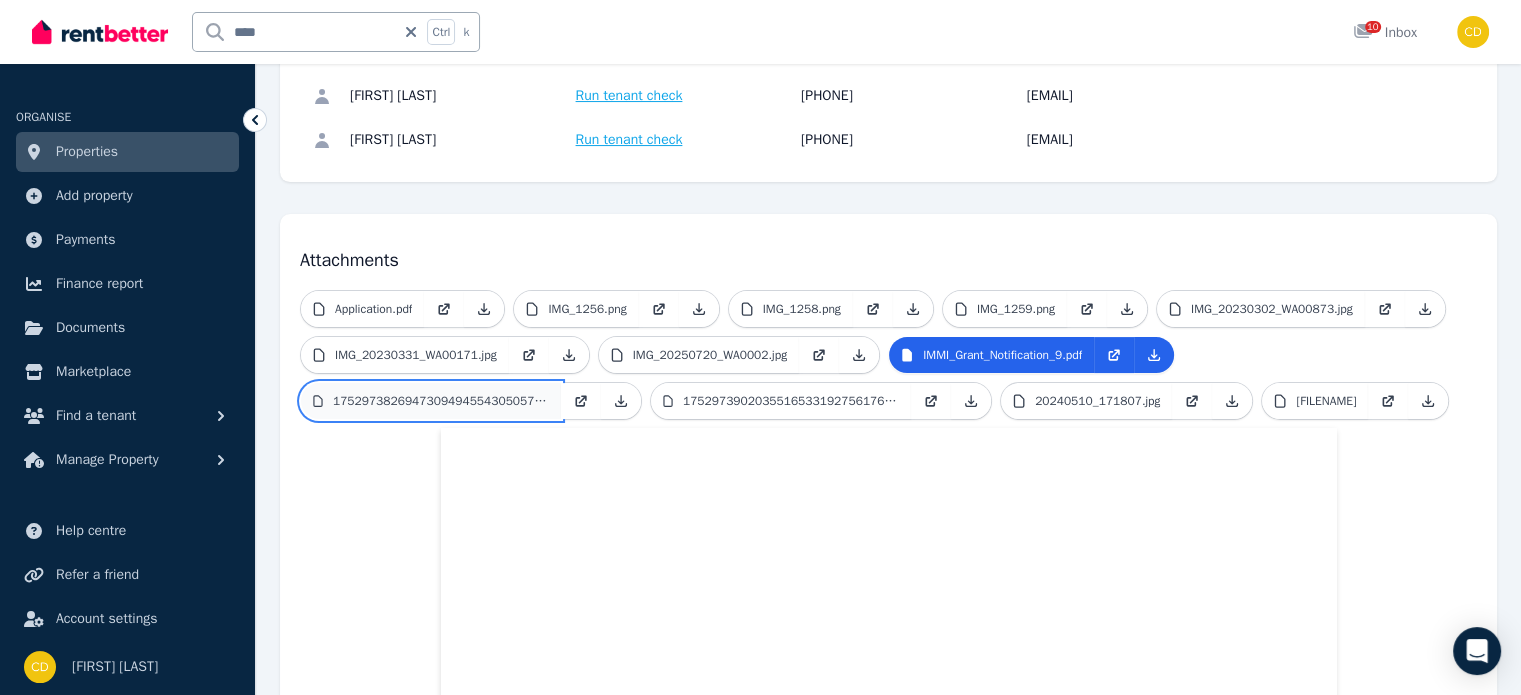 click on "17529738269473094945543050570063.jpg" at bounding box center [441, 401] 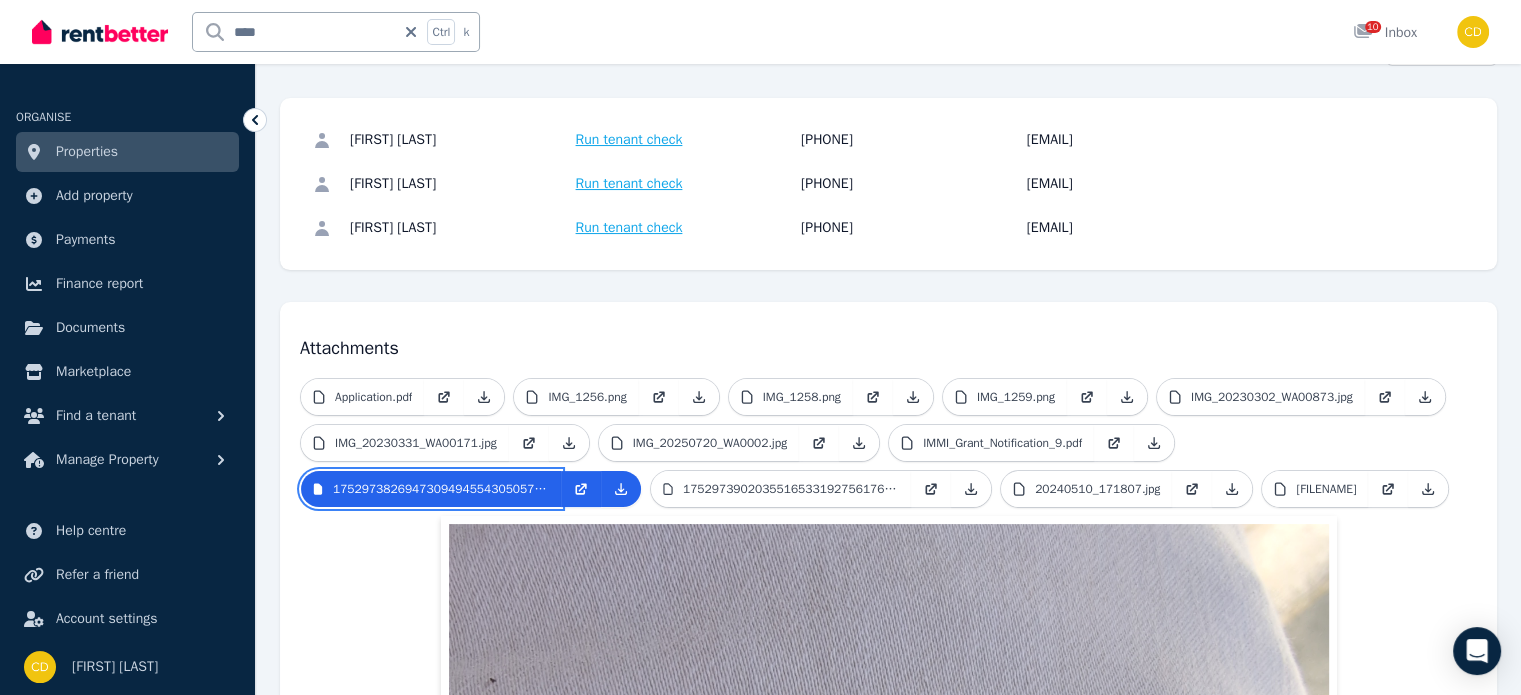 scroll, scrollTop: 236, scrollLeft: 0, axis: vertical 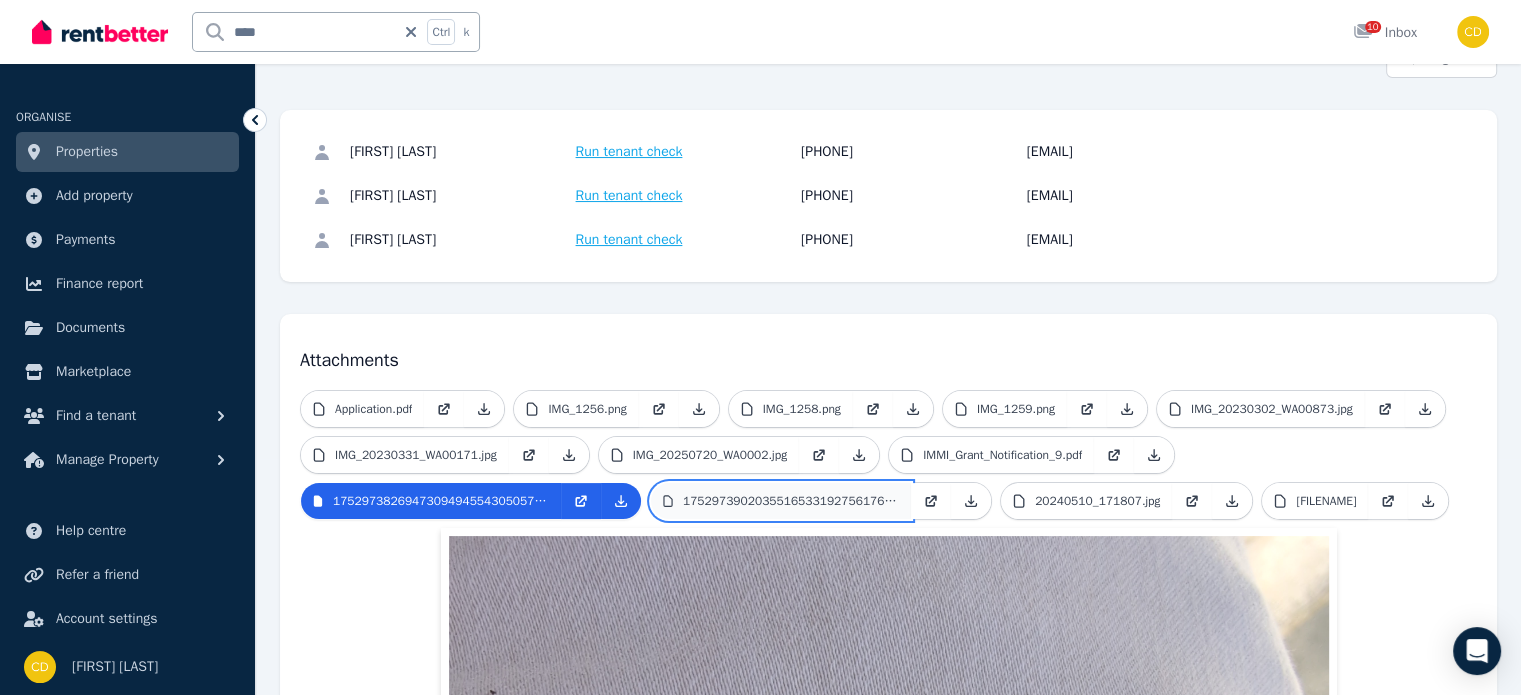 click on "17529739020355165331927561768264.jpg" at bounding box center (791, 501) 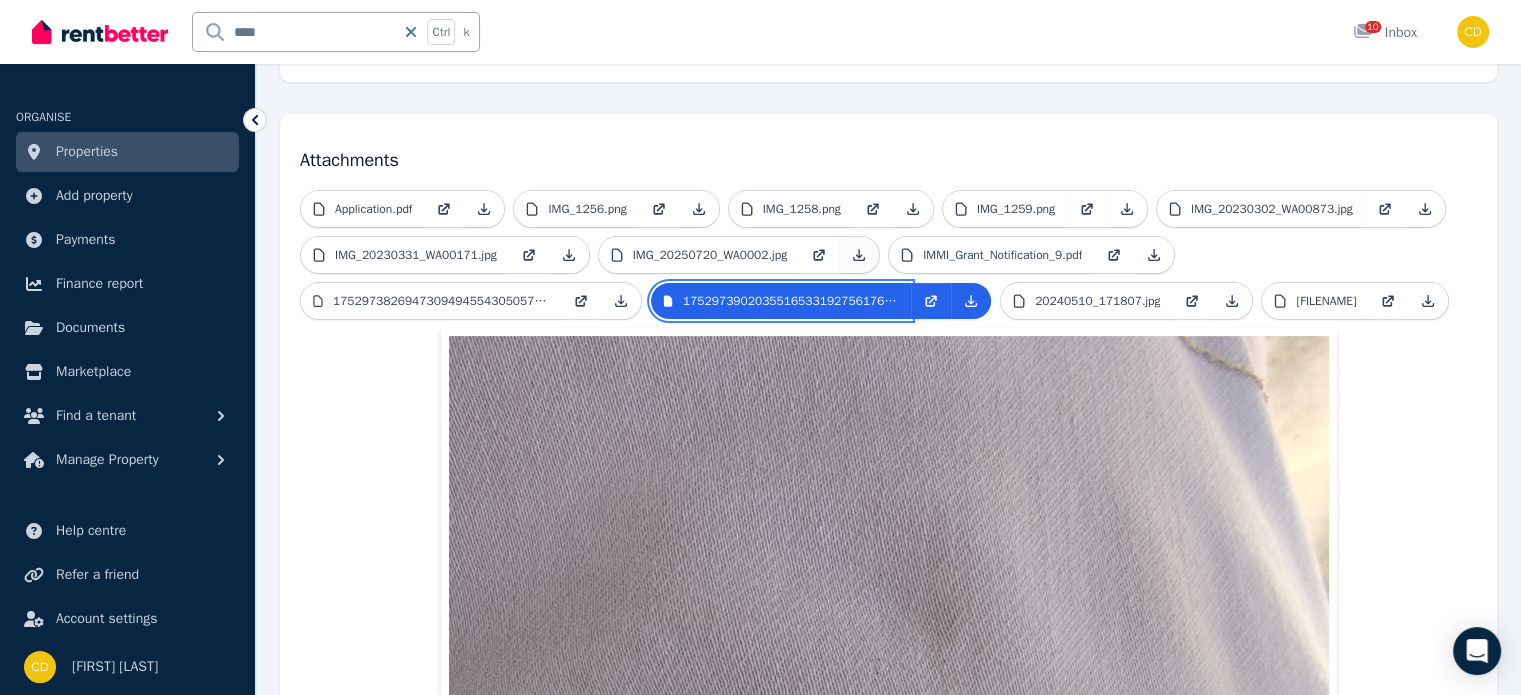 scroll, scrollTop: 336, scrollLeft: 0, axis: vertical 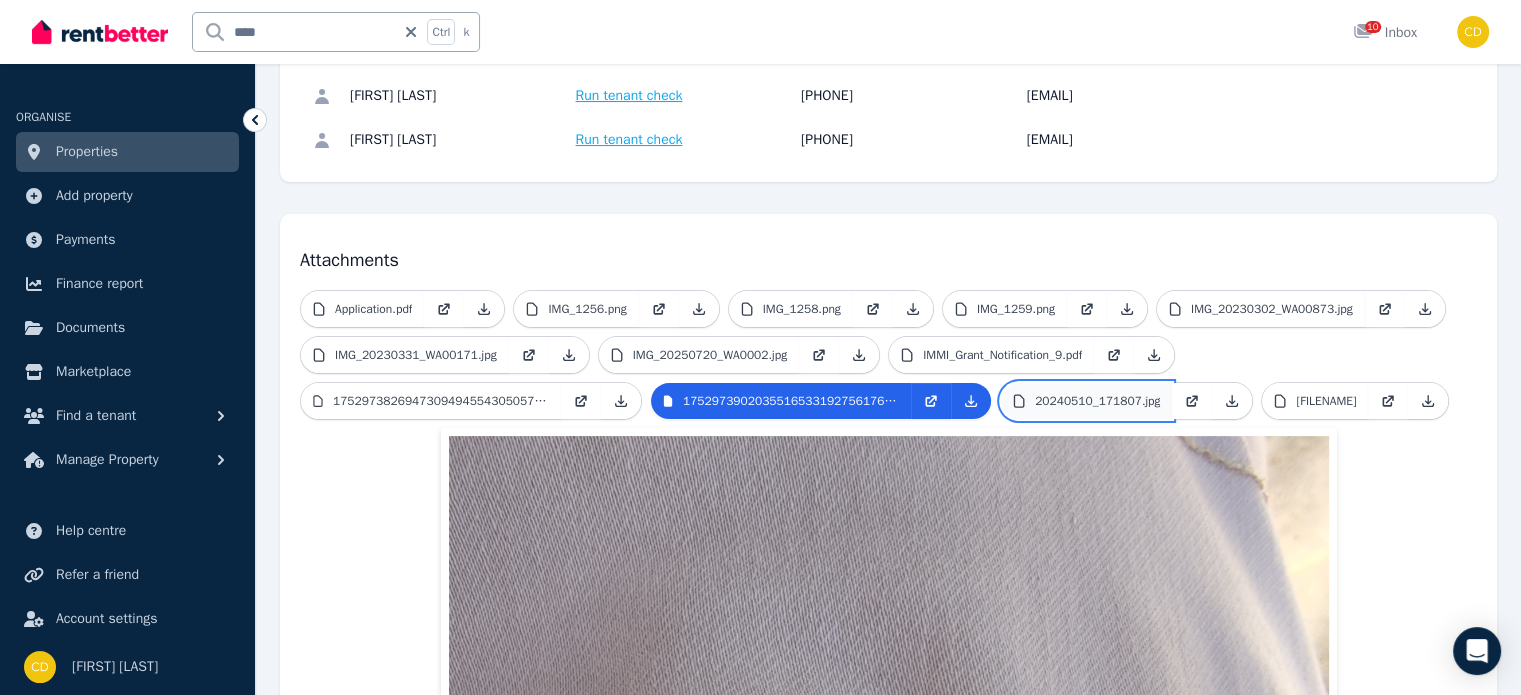 click on "20240510_171807.jpg" at bounding box center [1097, 401] 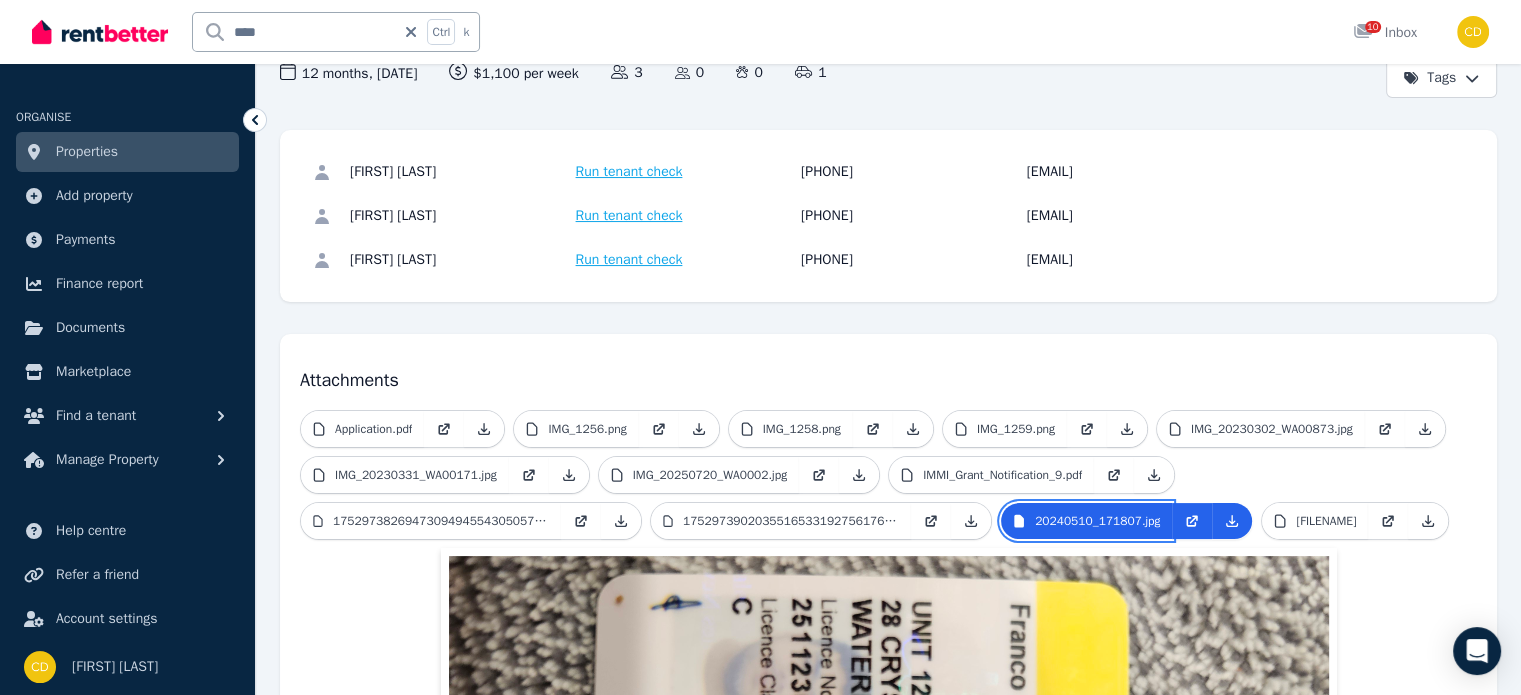 scroll, scrollTop: 200, scrollLeft: 0, axis: vertical 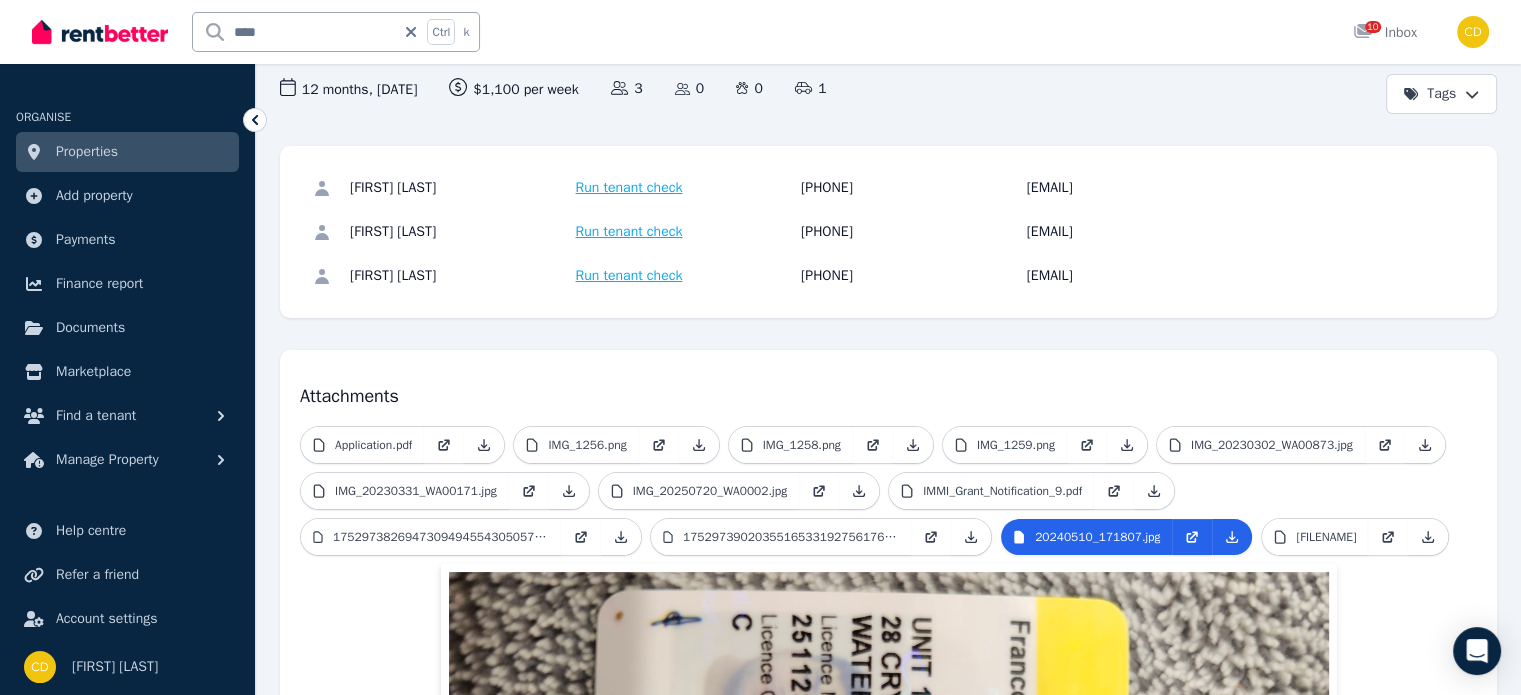 click on "[FIRST] [LAST], [FIRST] [LAST], [PHONE] [EMAIL]" at bounding box center [888, 188] 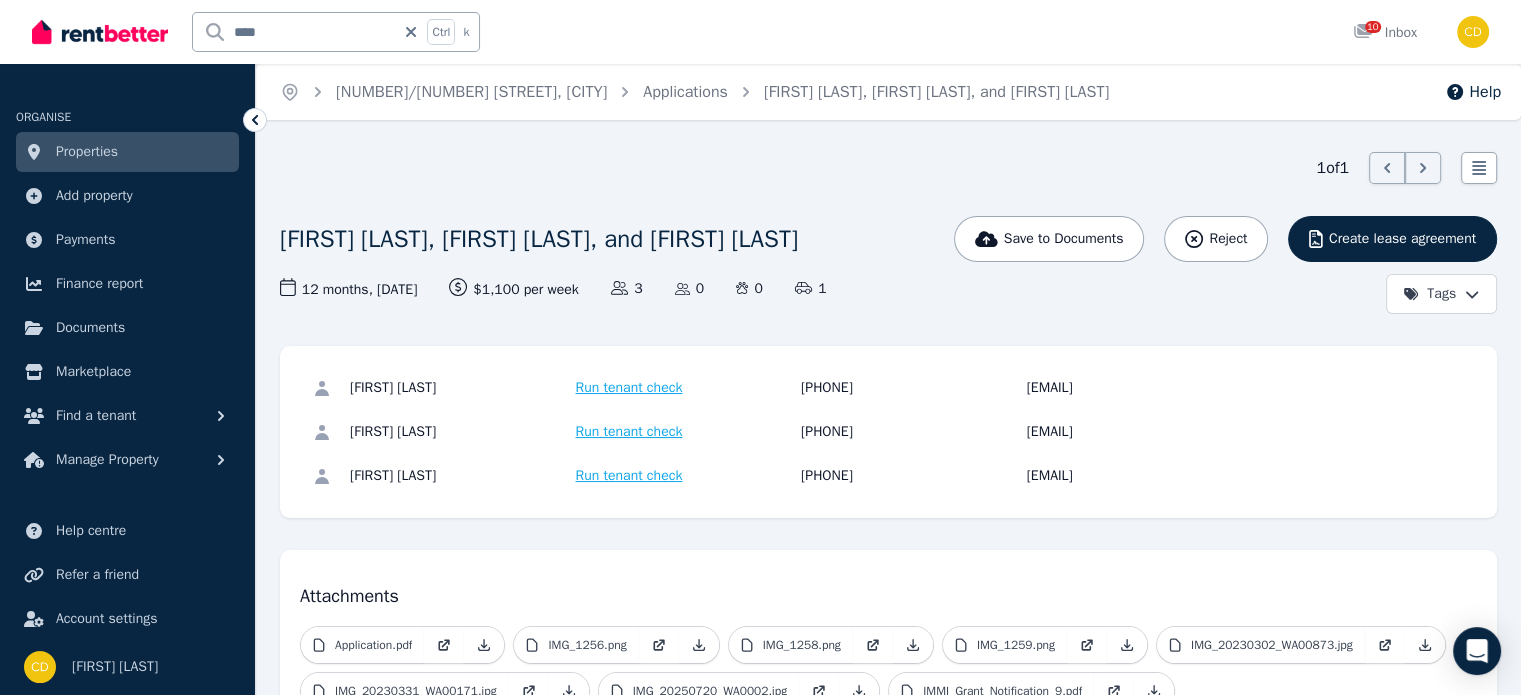 scroll, scrollTop: 0, scrollLeft: 0, axis: both 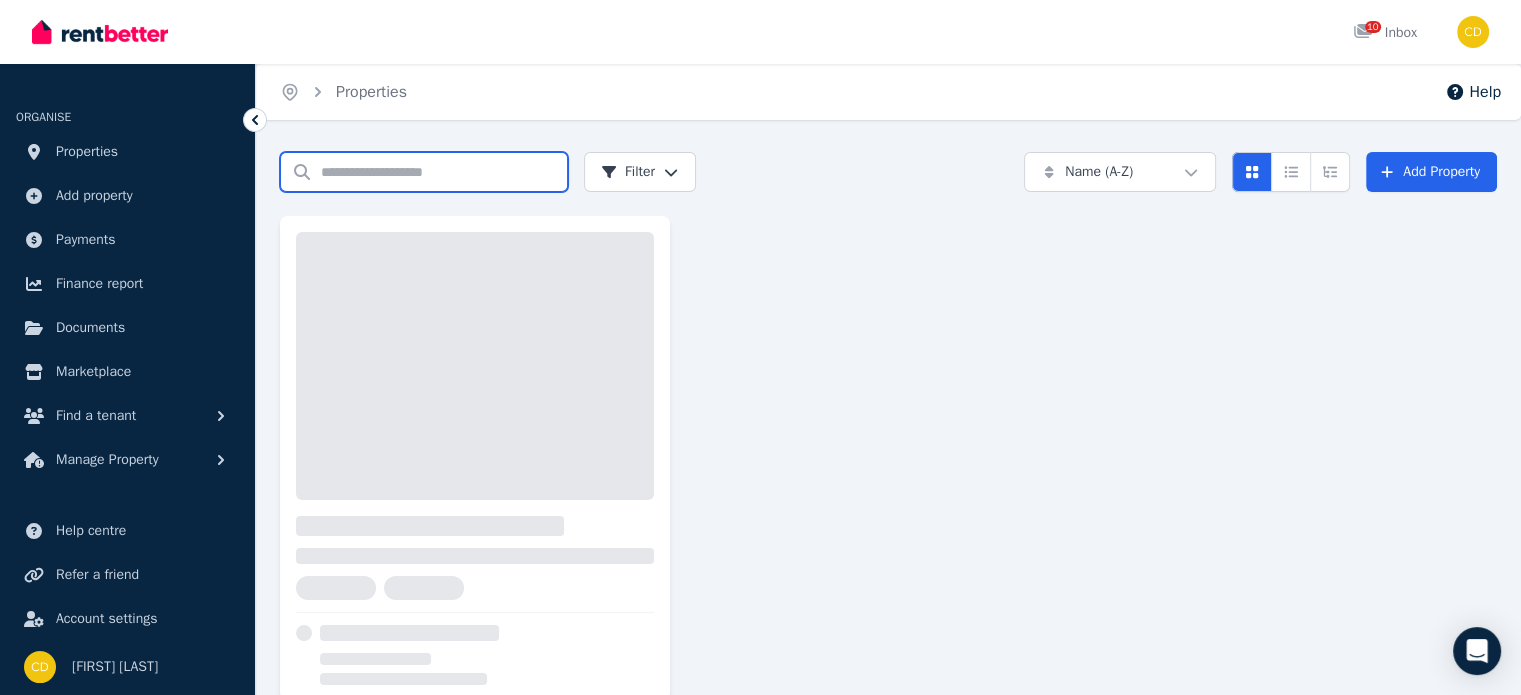 click on "Search properties" at bounding box center [424, 172] 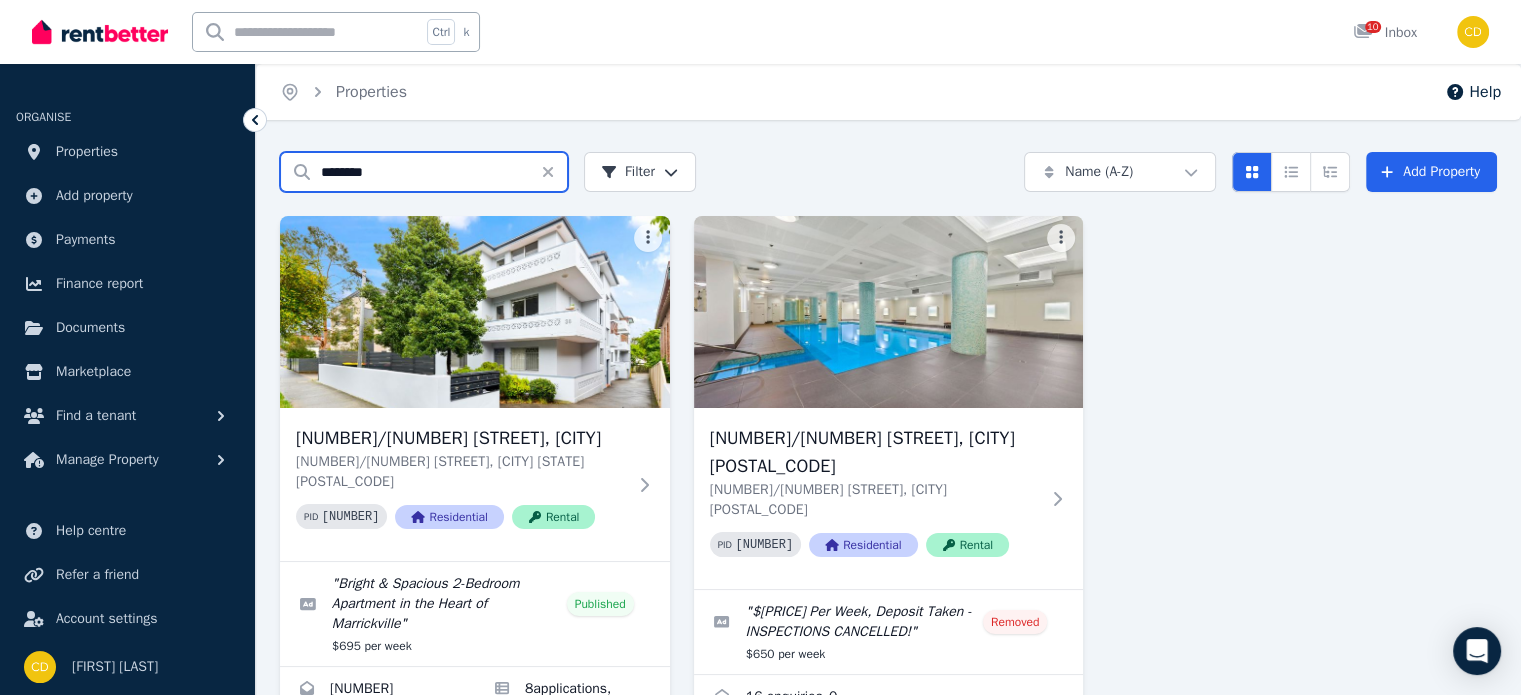 click on "********" at bounding box center (424, 172) 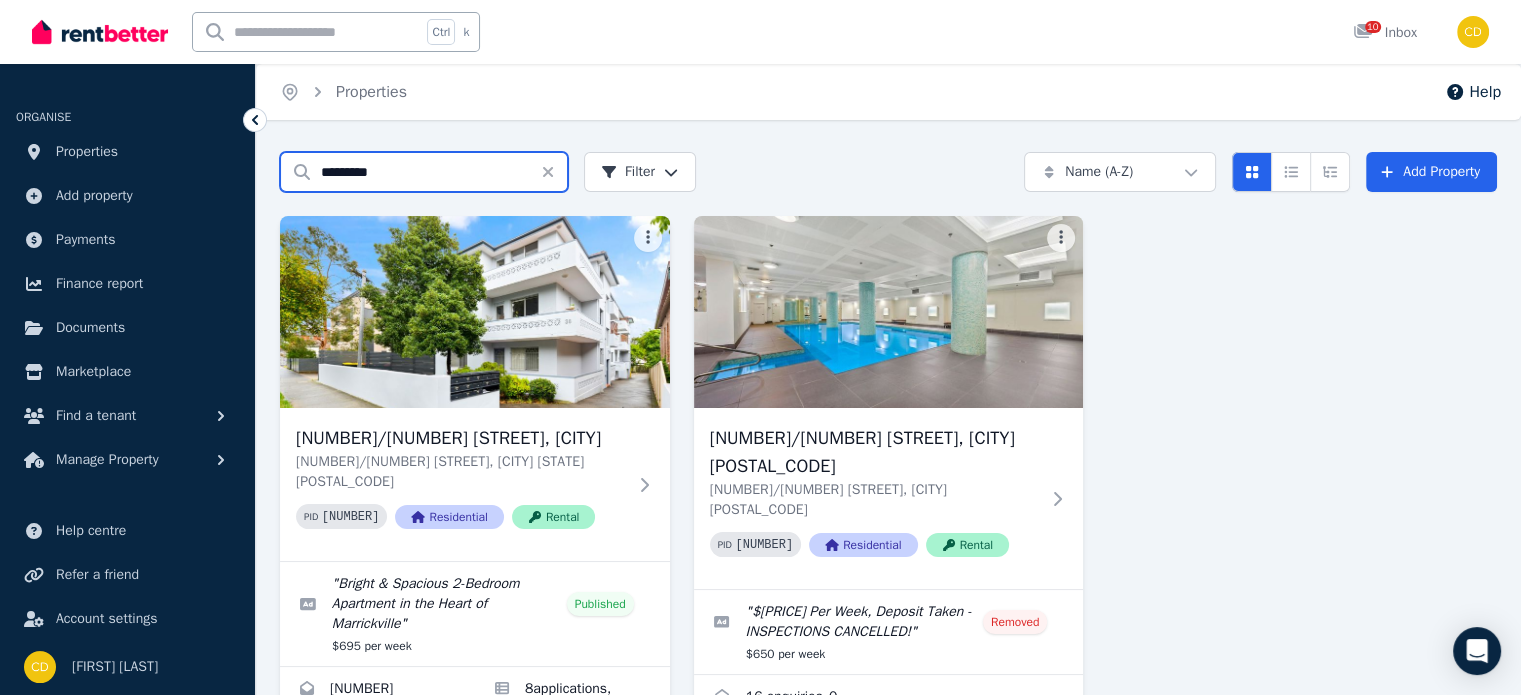 type on "*********" 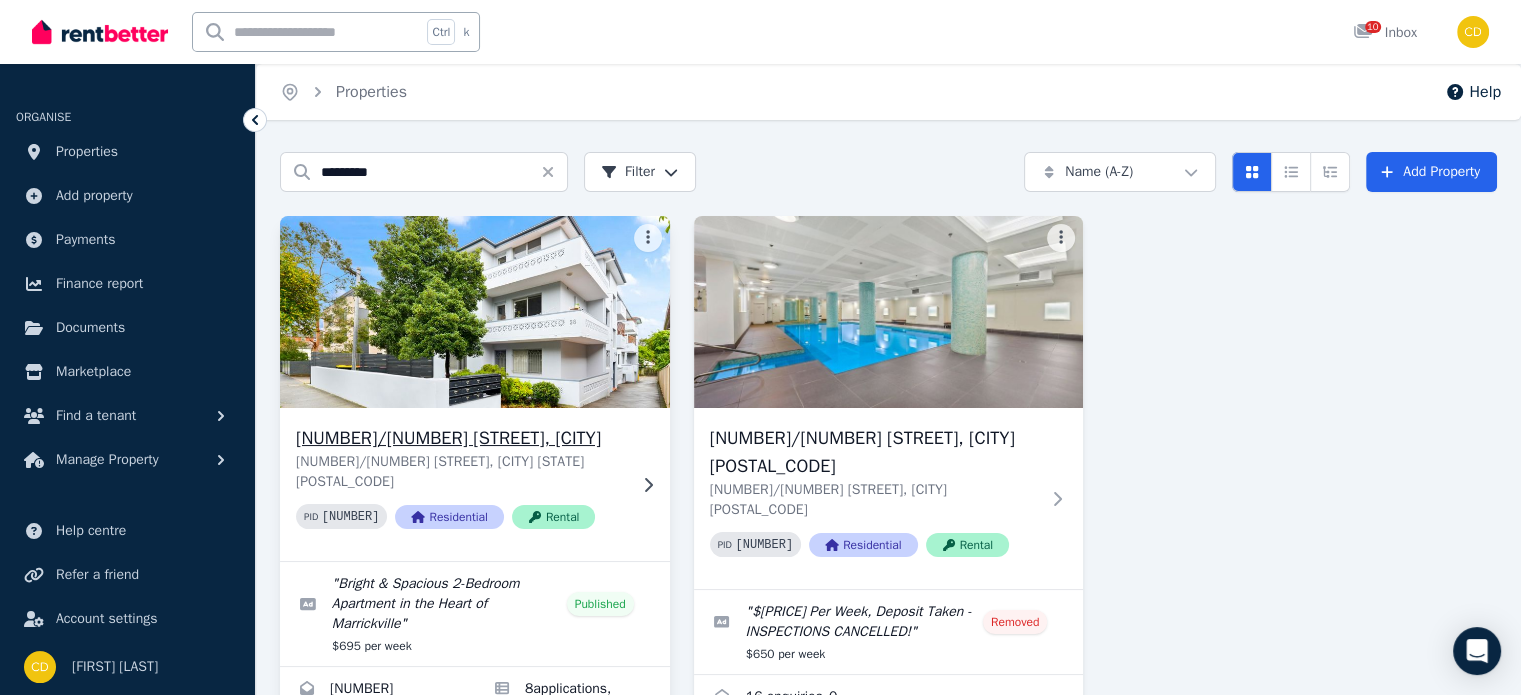 click on "7/38 George Street, Marrickville" at bounding box center (461, 438) 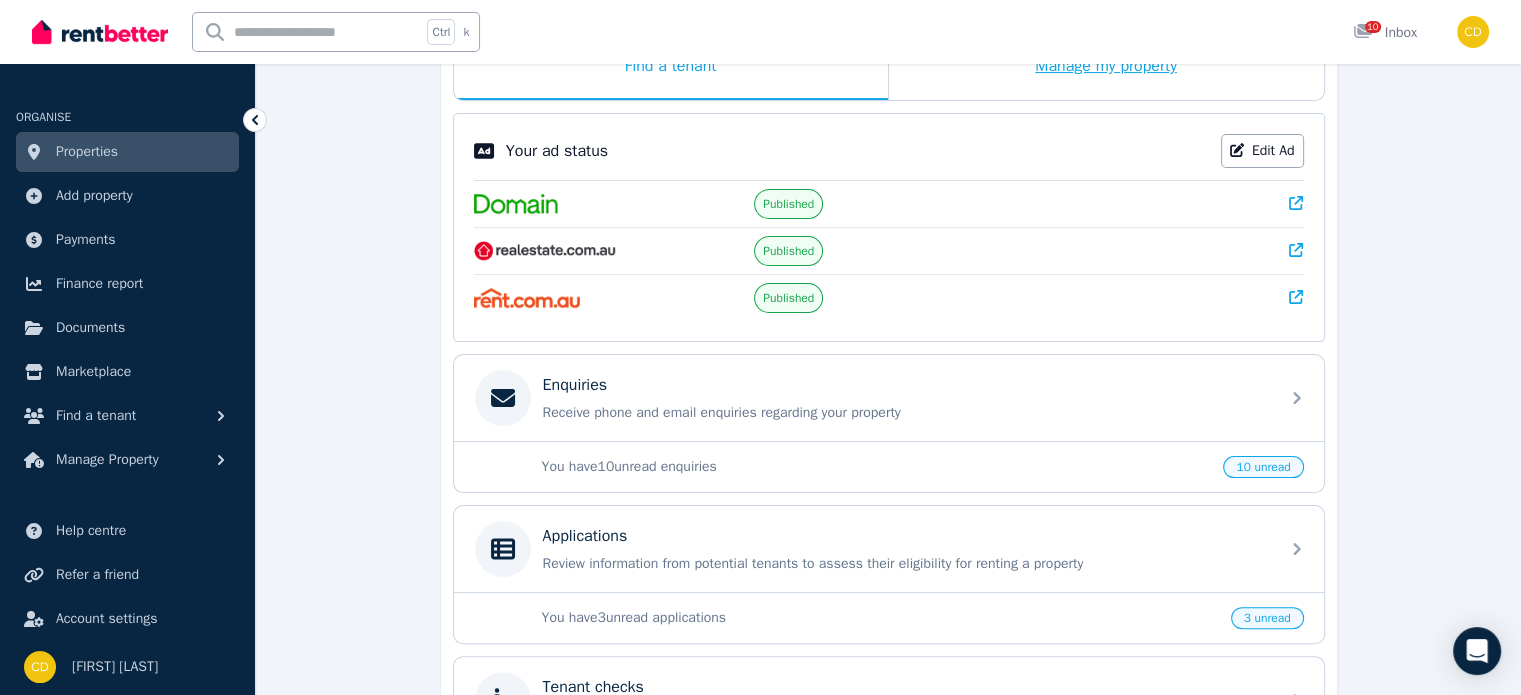 scroll, scrollTop: 204, scrollLeft: 0, axis: vertical 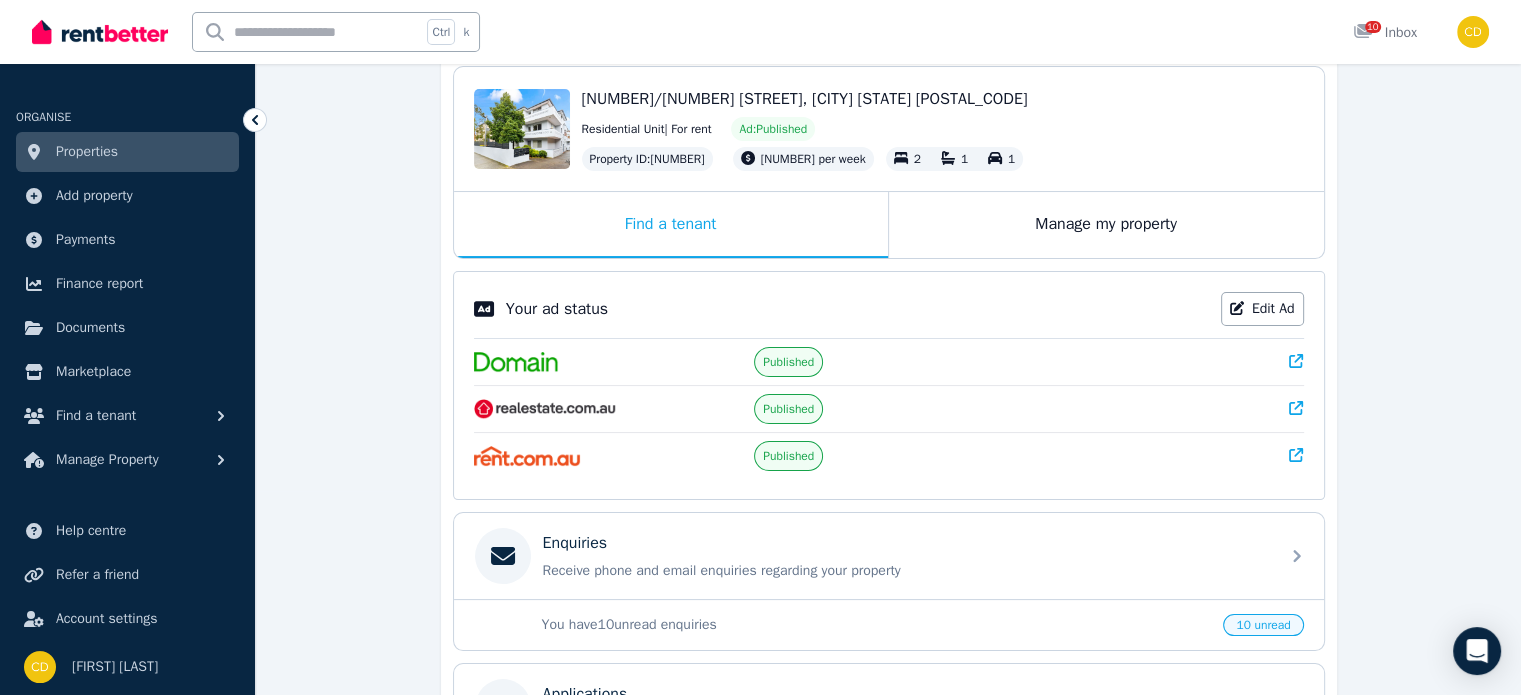 click 